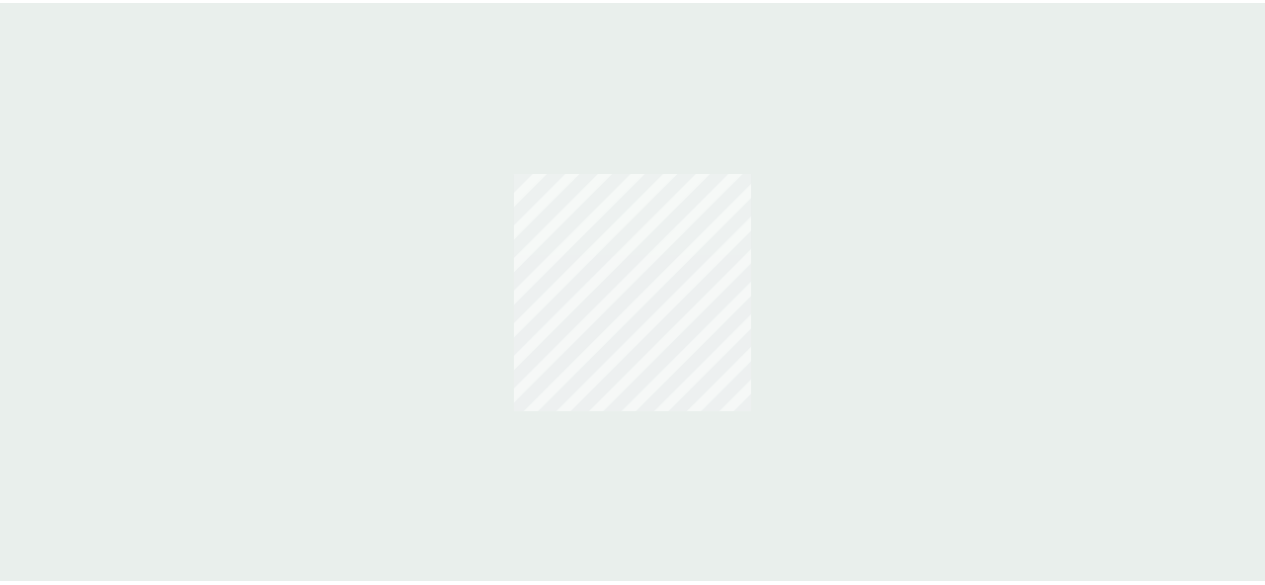 scroll, scrollTop: 0, scrollLeft: 0, axis: both 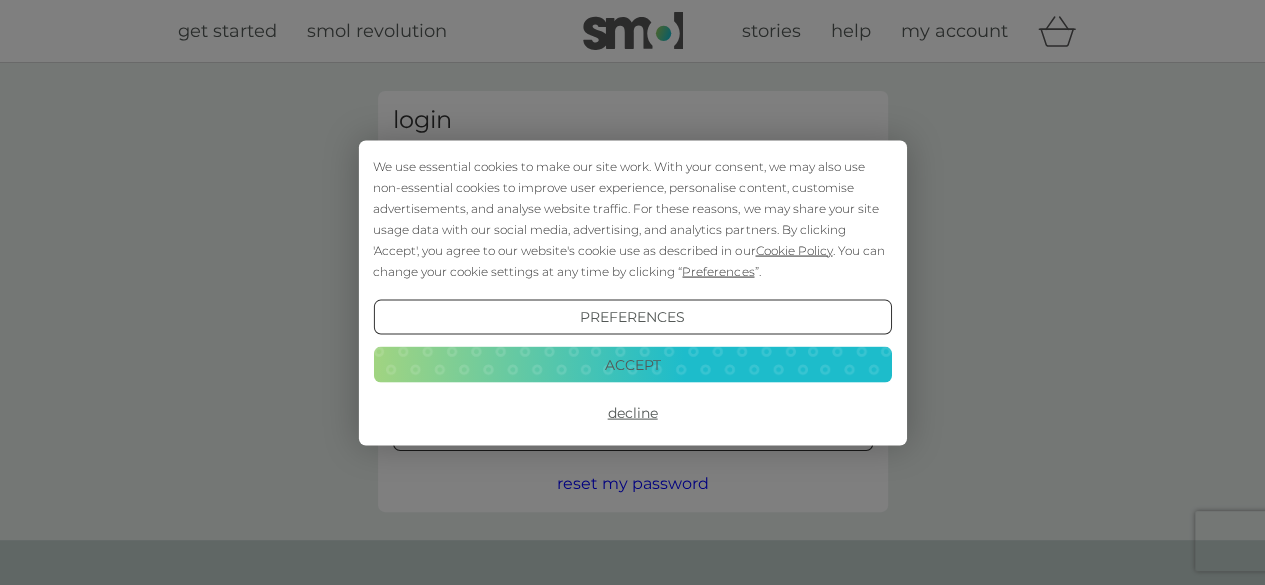 click on "Accept" at bounding box center [632, 365] 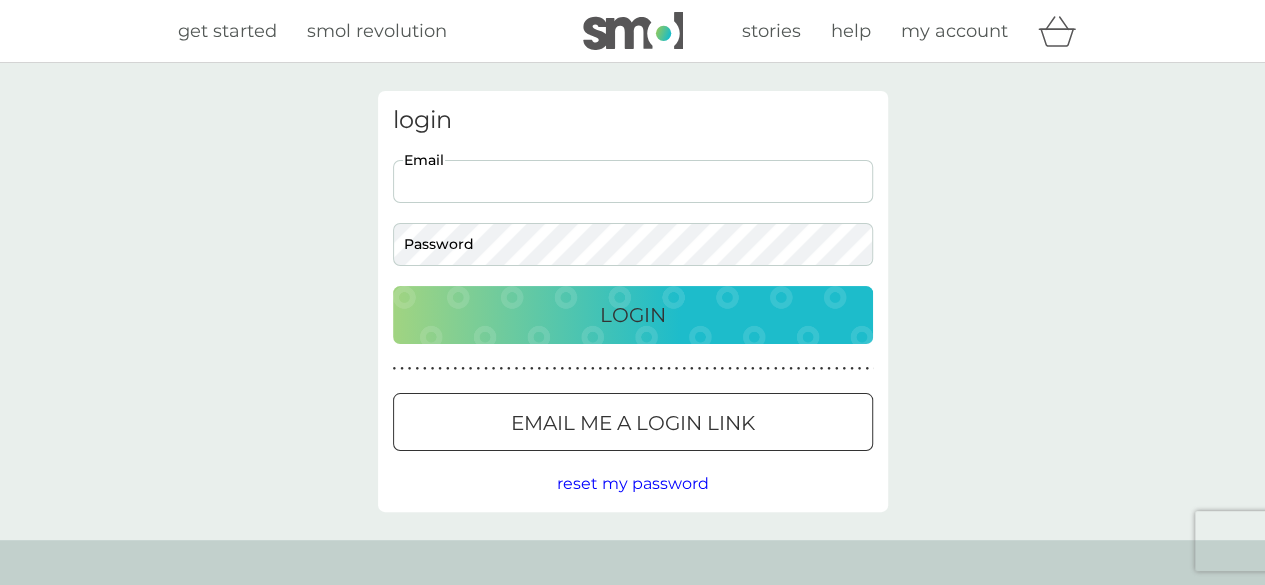 click on "Email" at bounding box center (633, 181) 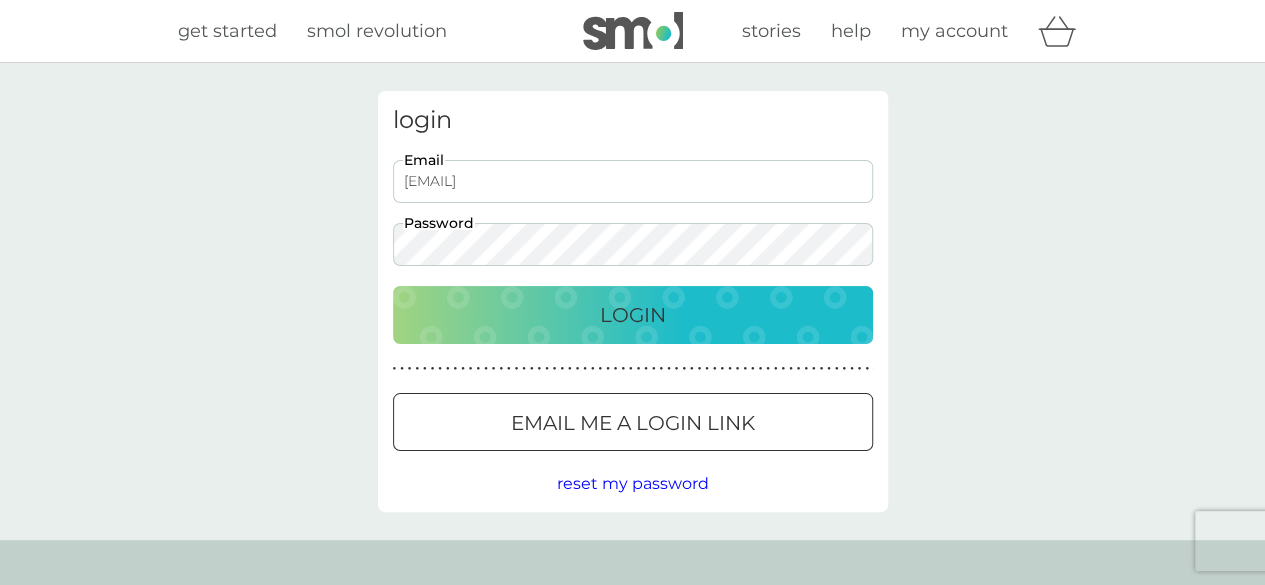 click on "Login" at bounding box center [633, 315] 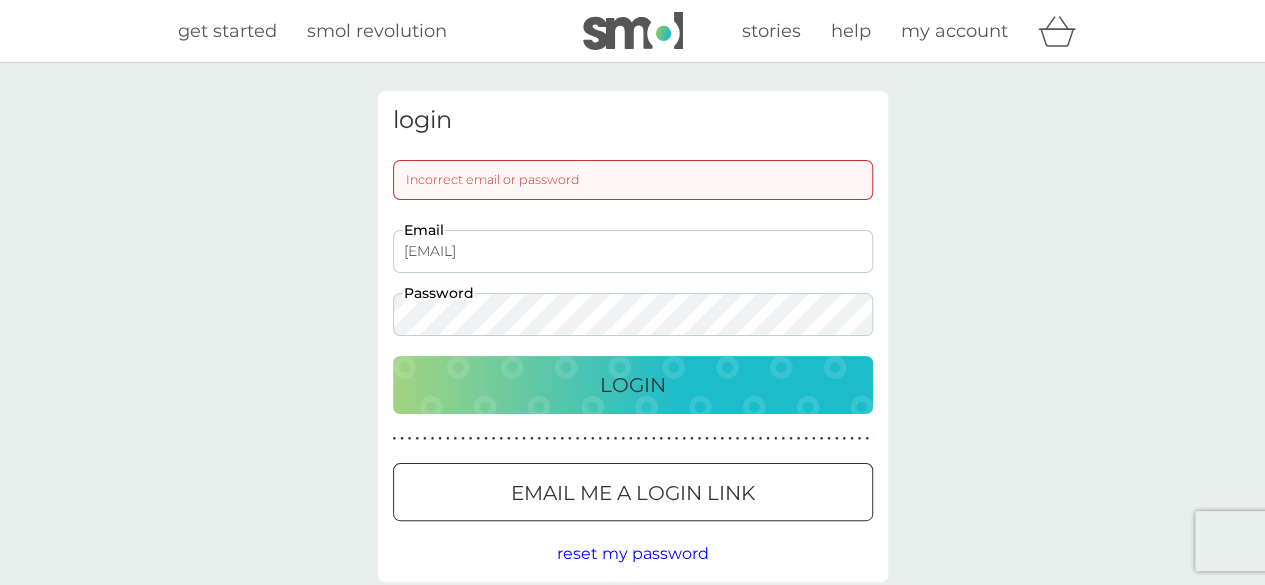 click on "Login" at bounding box center [633, 385] 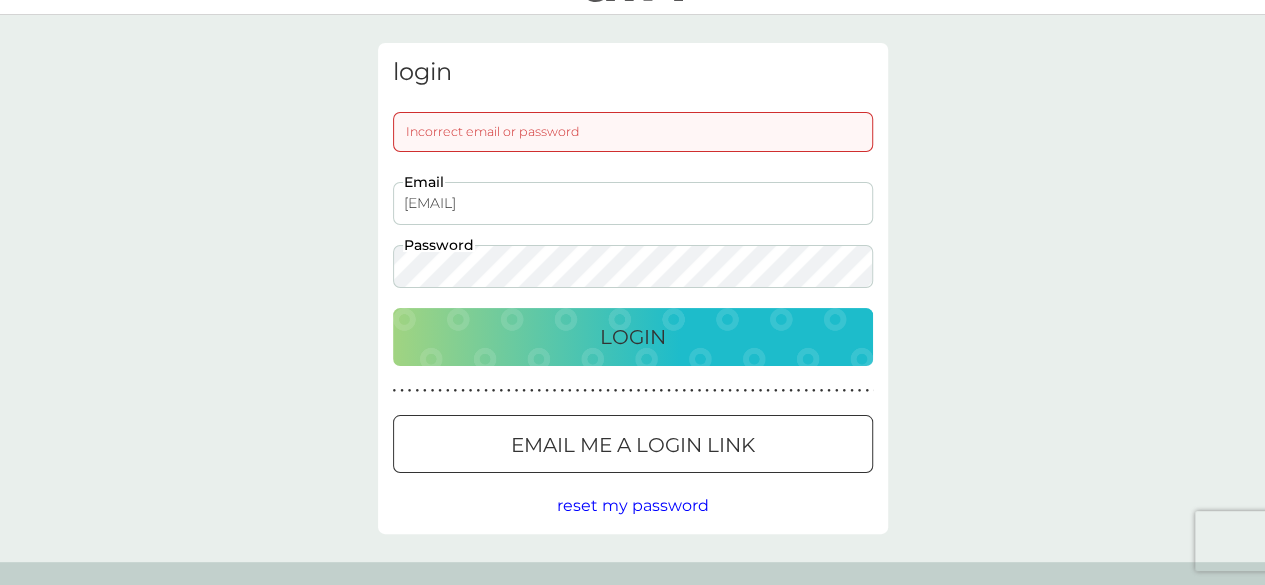 click on "reset my password" at bounding box center (633, 505) 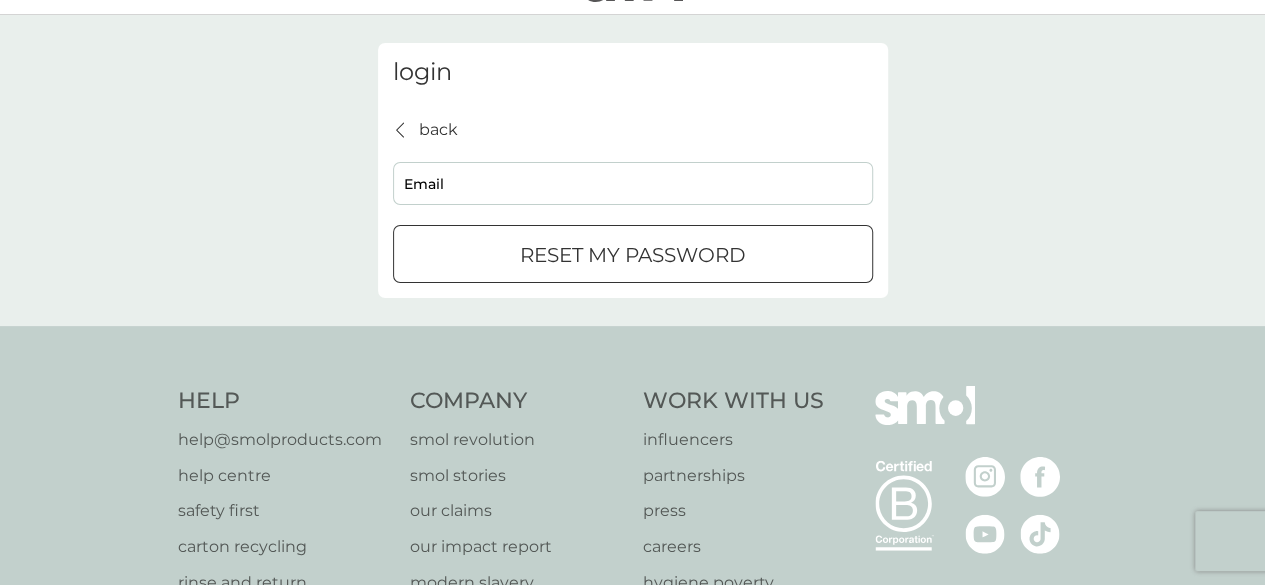 scroll, scrollTop: 0, scrollLeft: 0, axis: both 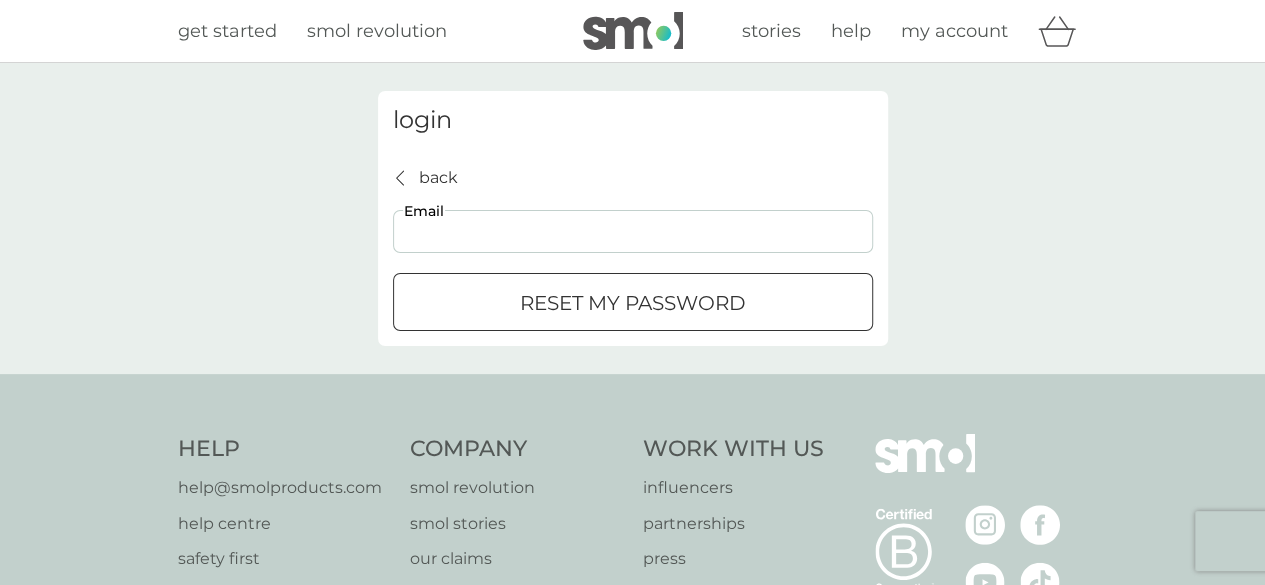 click on "Email" at bounding box center (633, 231) 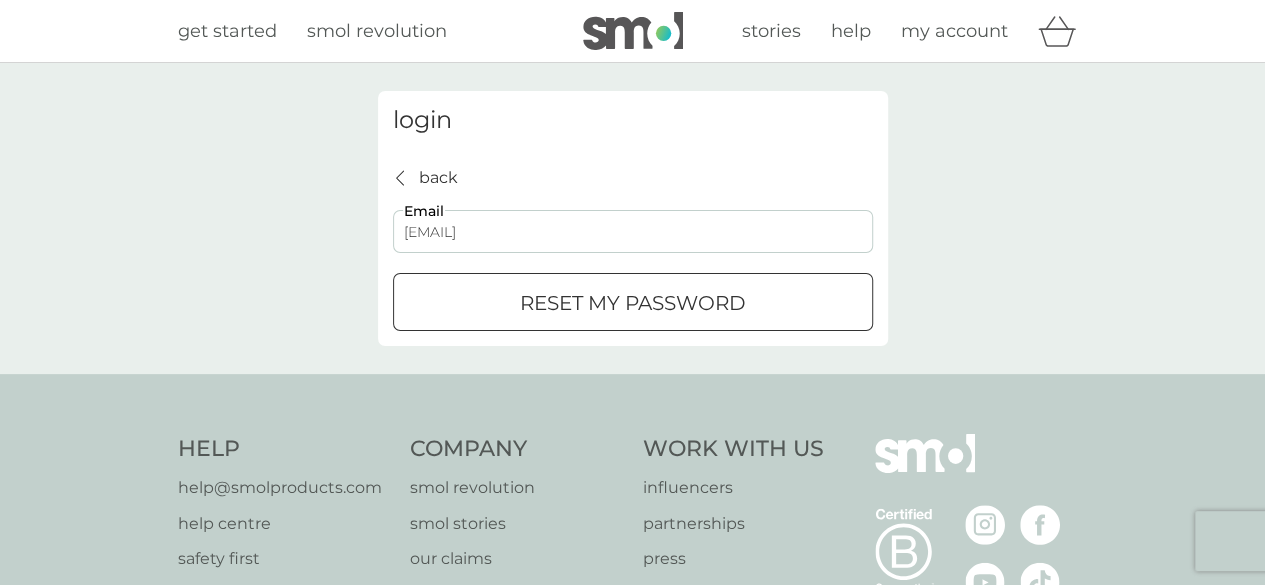 click on "reset my password" at bounding box center [633, 303] 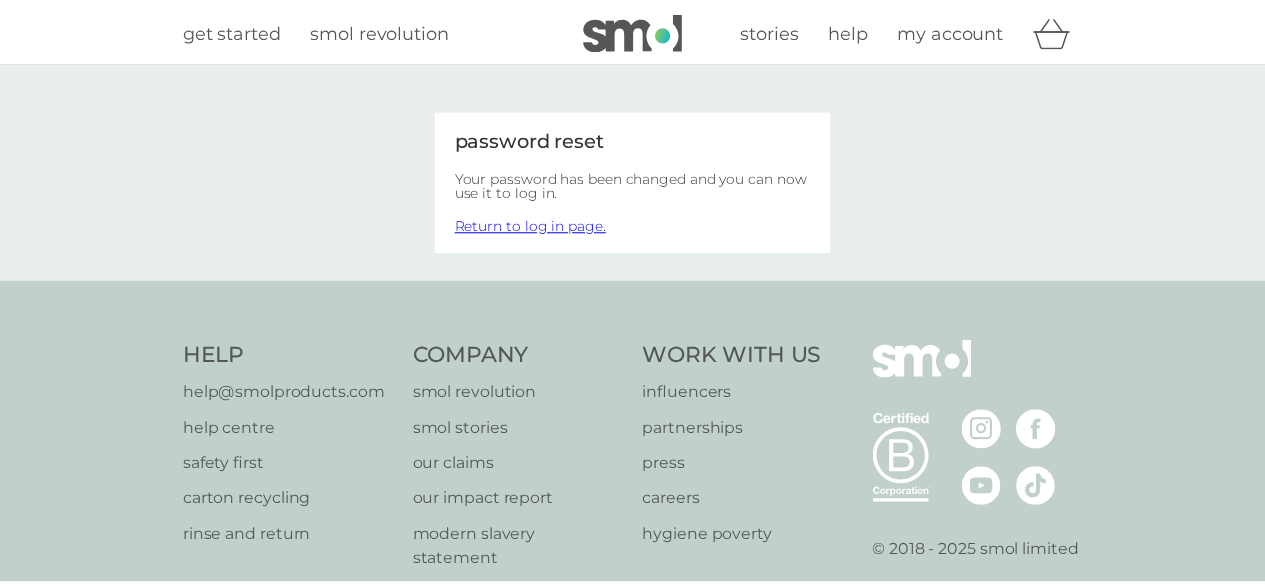 scroll, scrollTop: 0, scrollLeft: 0, axis: both 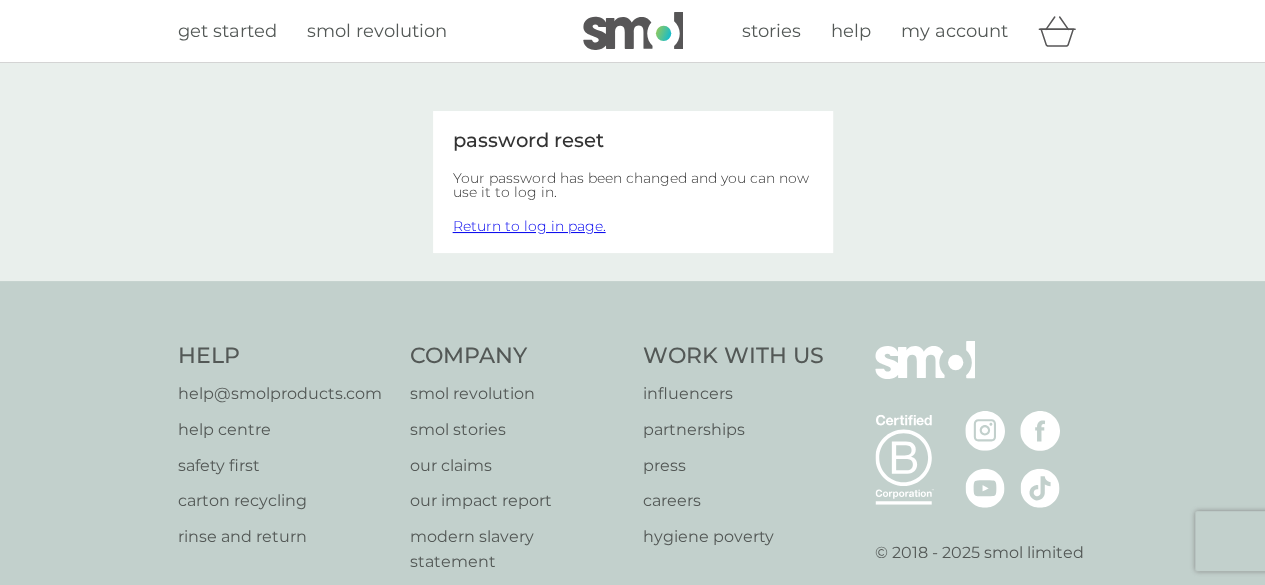 click on "Return to log in page." at bounding box center [529, 226] 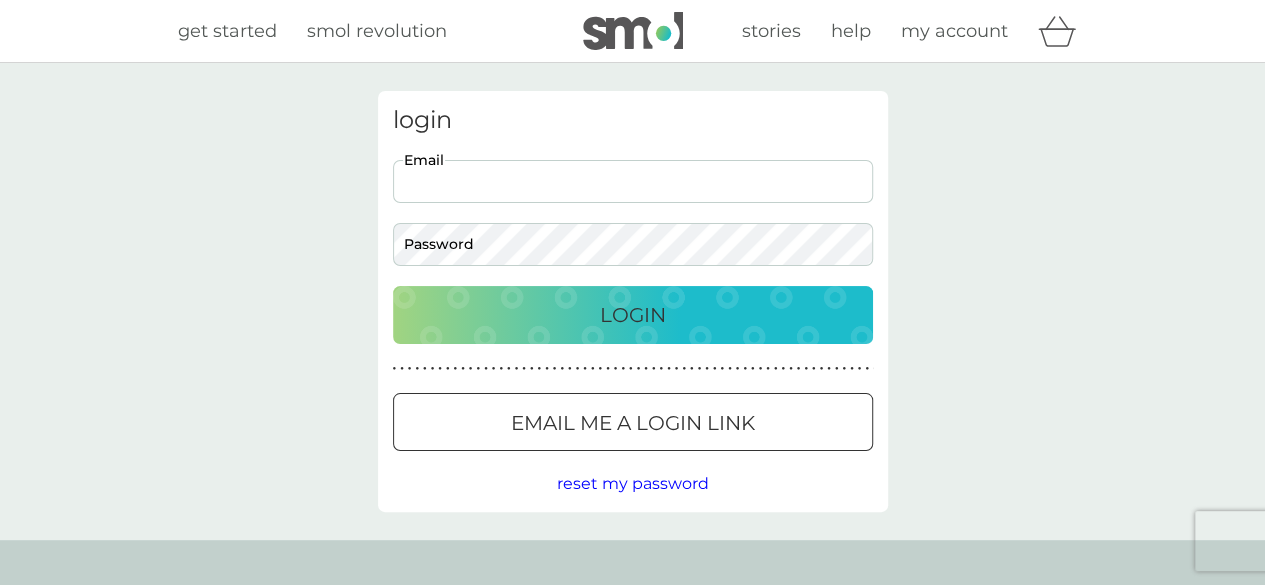 click on "Email" at bounding box center [633, 181] 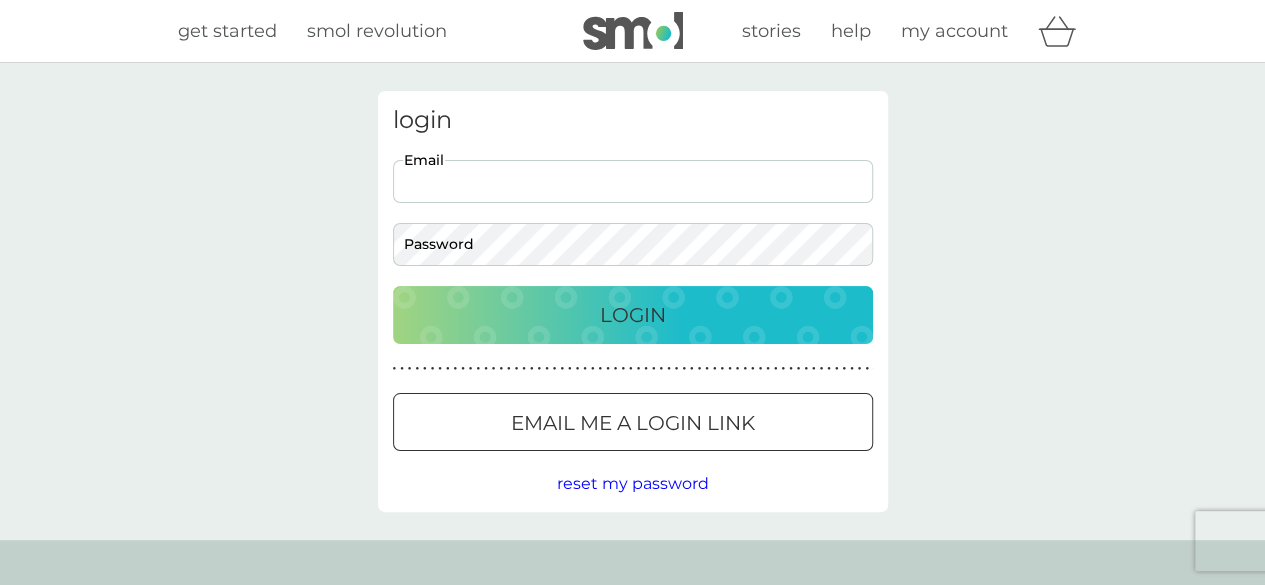 type on "[EMAIL]" 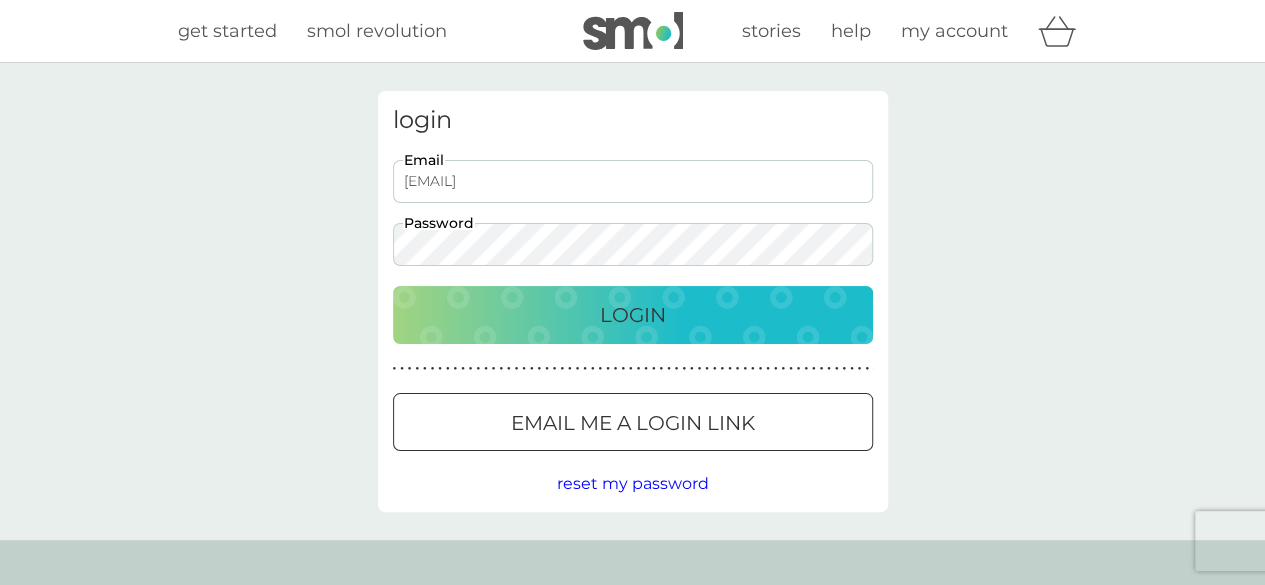 click on "Login" at bounding box center (633, 315) 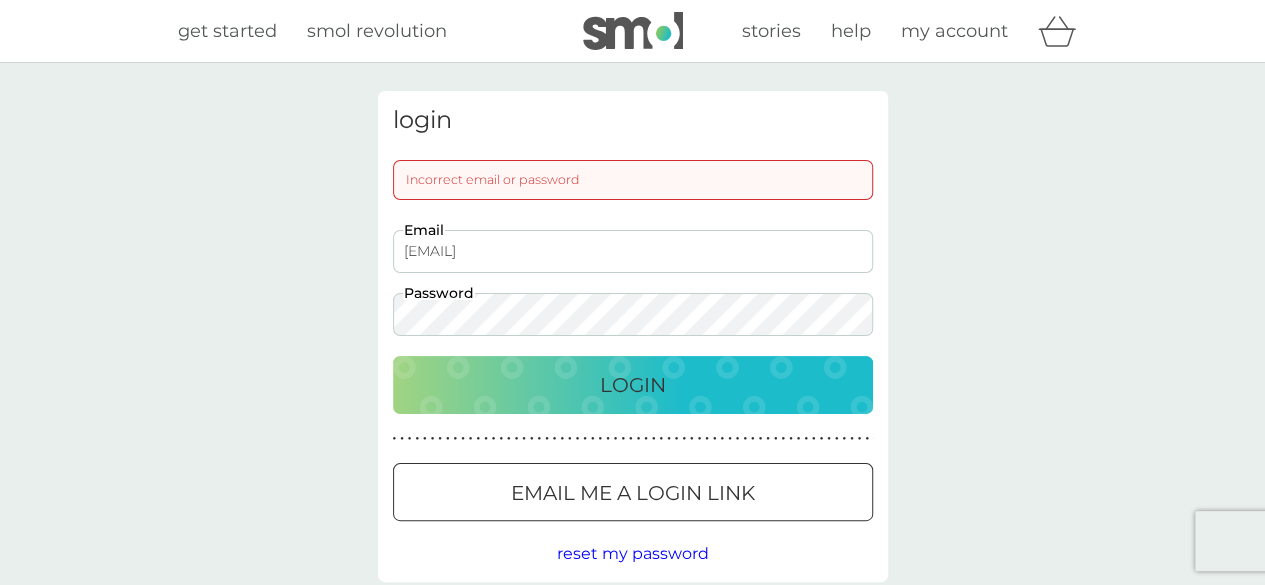 click on "Login" at bounding box center (633, 385) 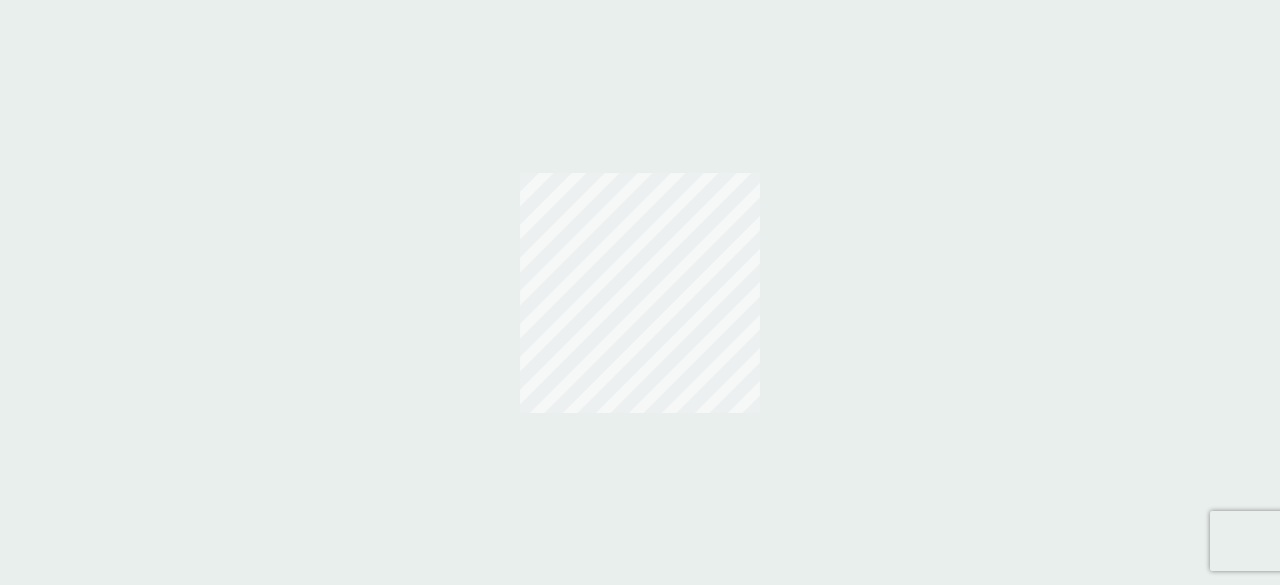 scroll, scrollTop: 0, scrollLeft: 0, axis: both 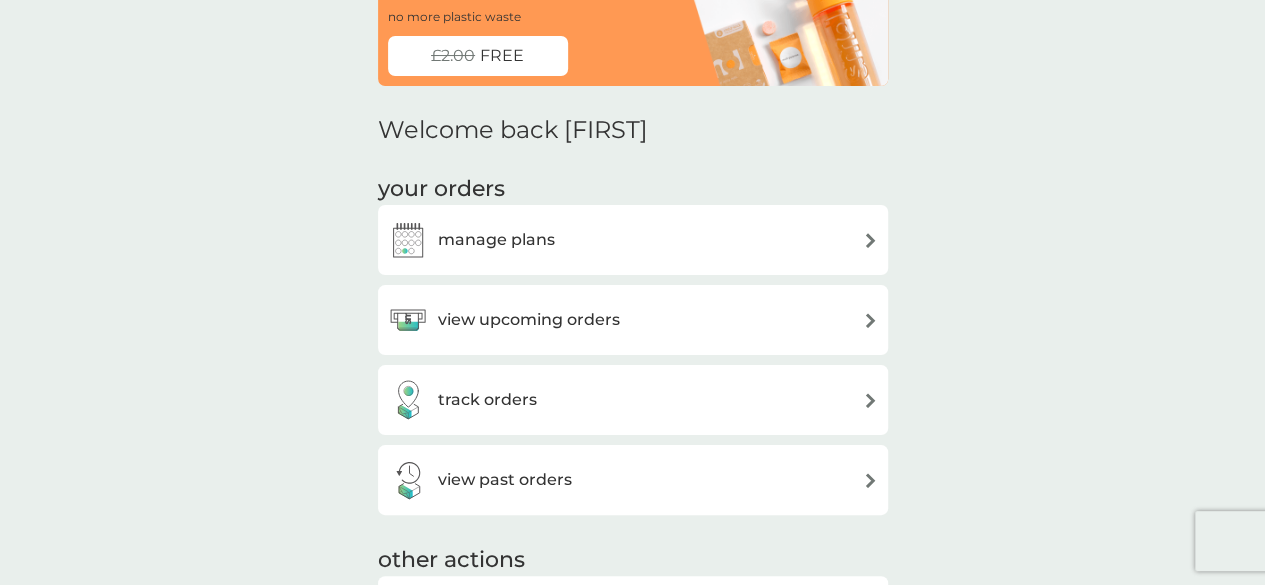 click on "view upcoming orders" at bounding box center [529, 320] 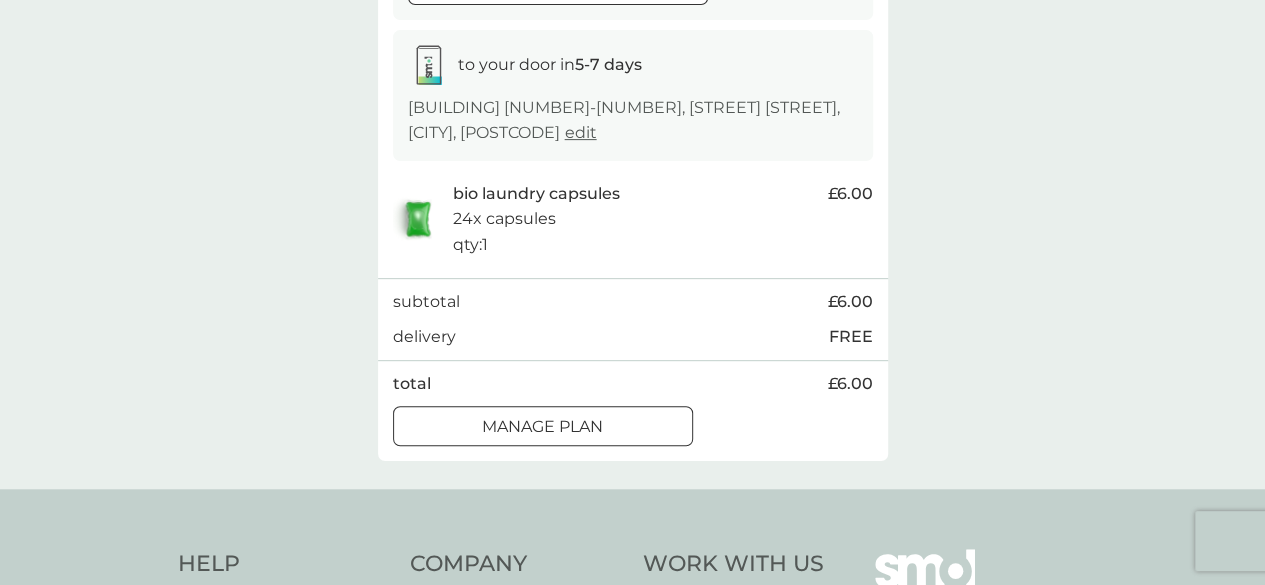 scroll, scrollTop: 315, scrollLeft: 0, axis: vertical 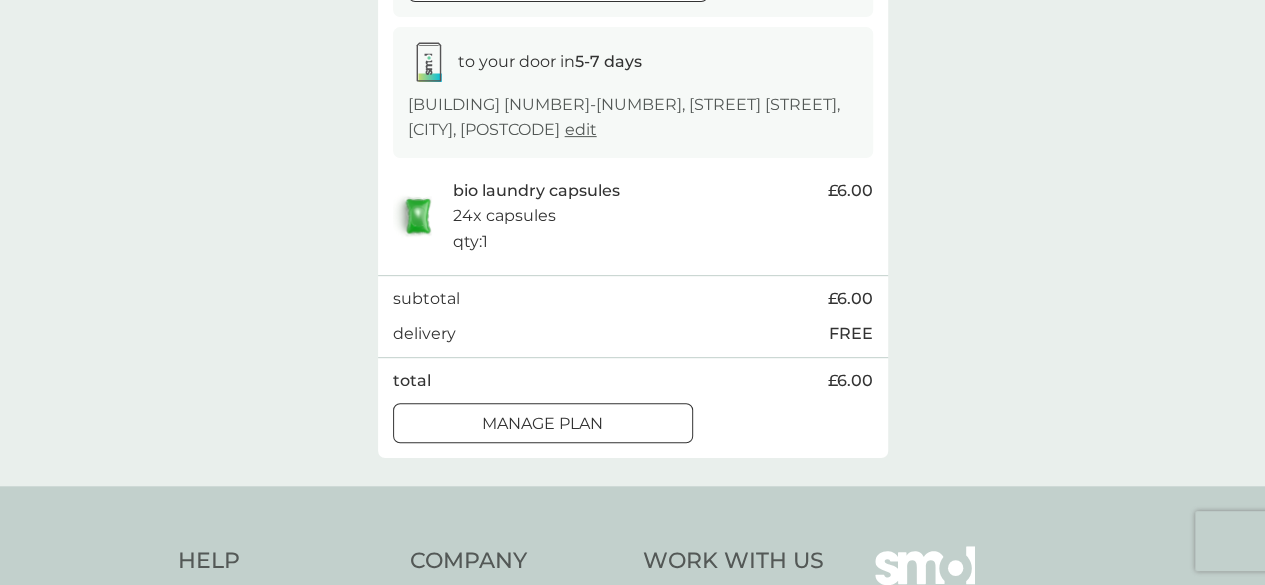 click on "Manage plan" at bounding box center (543, 424) 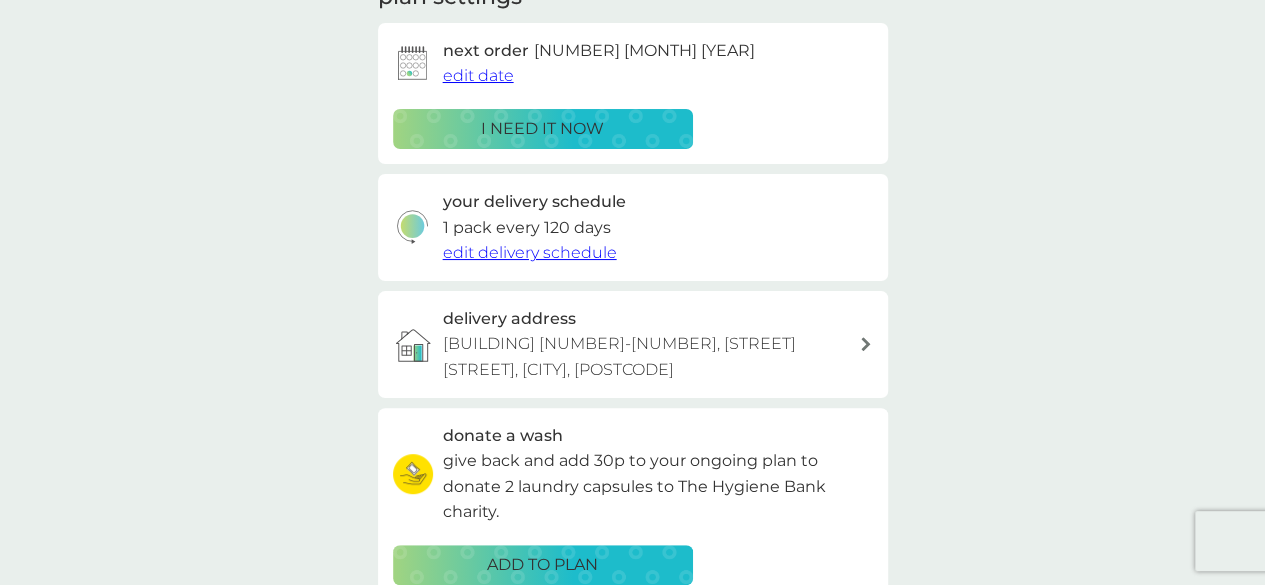 scroll, scrollTop: 0, scrollLeft: 0, axis: both 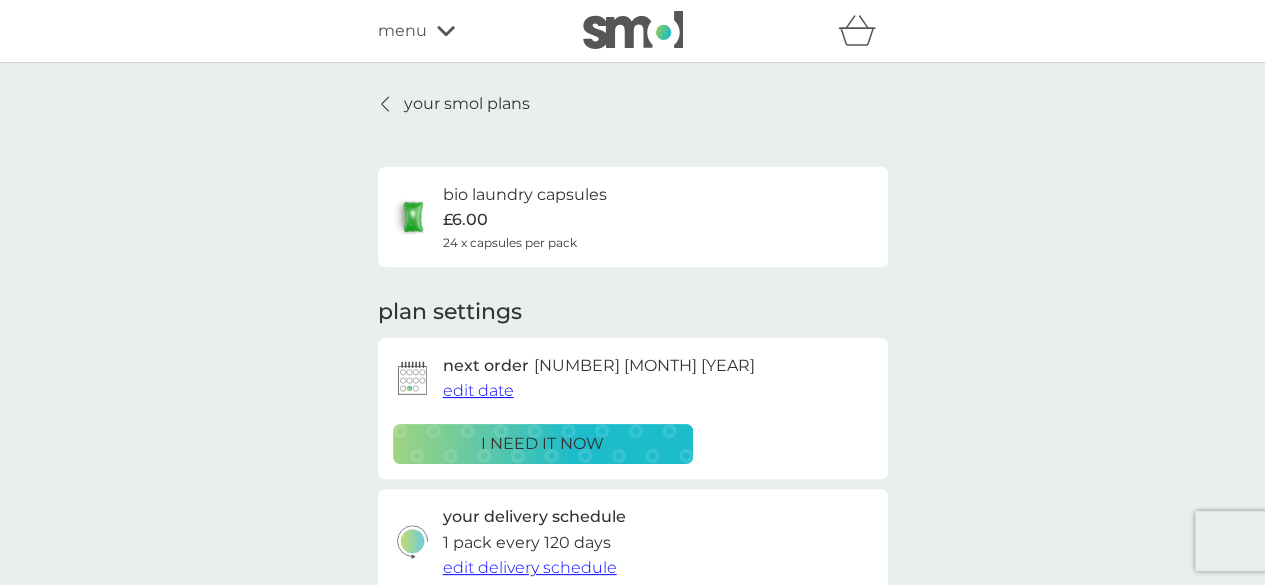 click on "edit date" at bounding box center (478, 390) 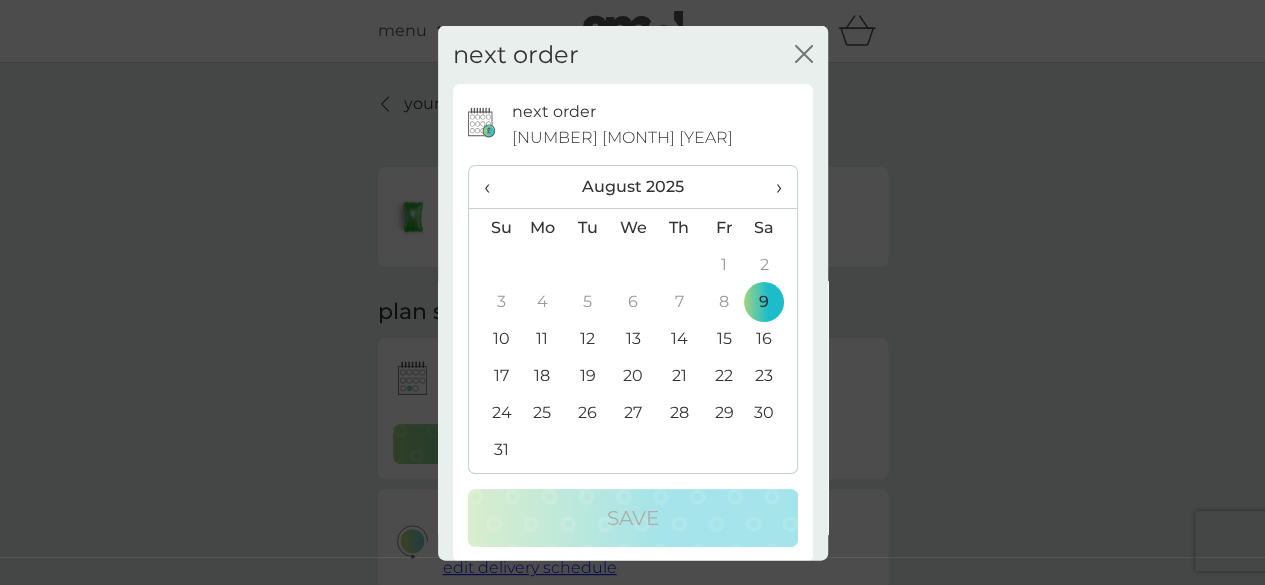 click on "16" at bounding box center (771, 338) 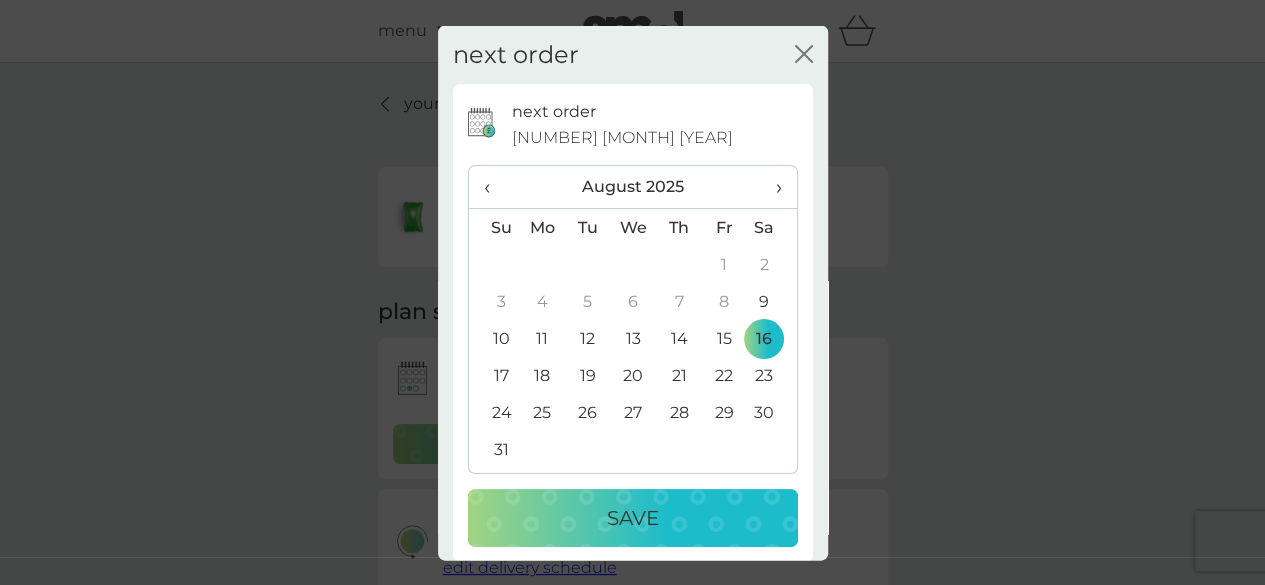click on "Save" at bounding box center [633, 518] 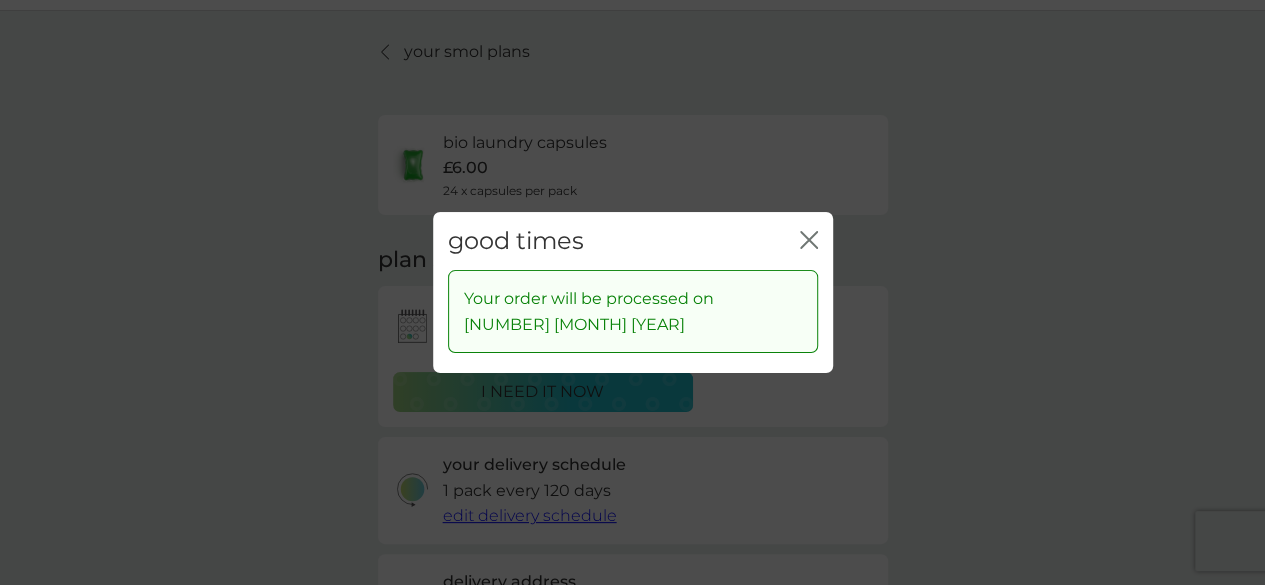 scroll, scrollTop: 55, scrollLeft: 0, axis: vertical 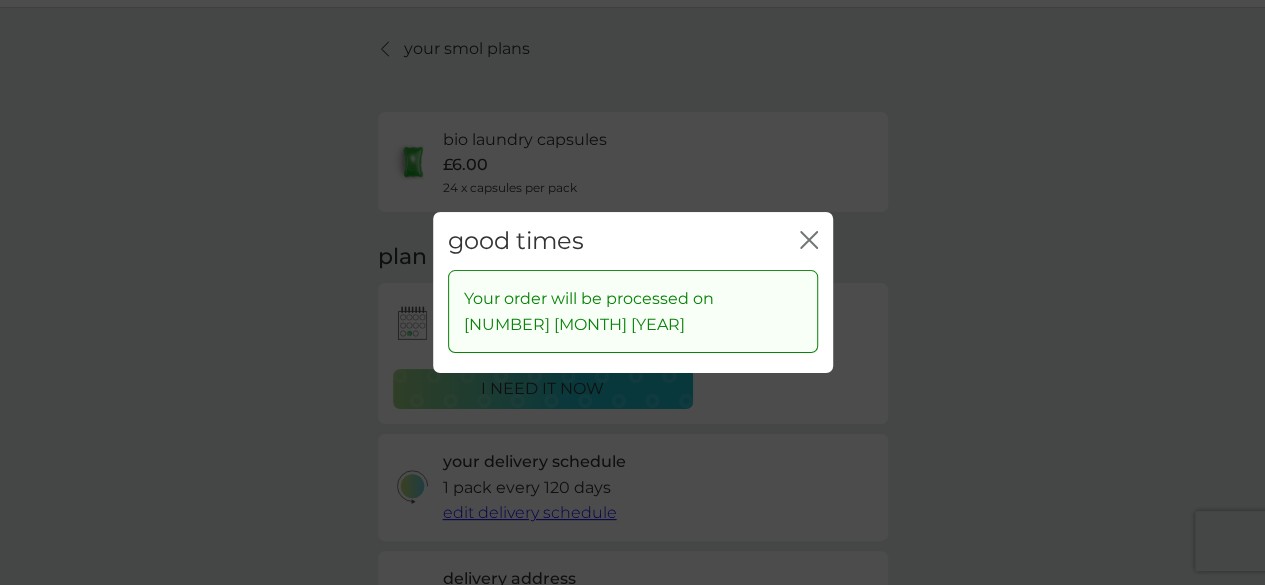 click on "good times close" at bounding box center [633, 241] 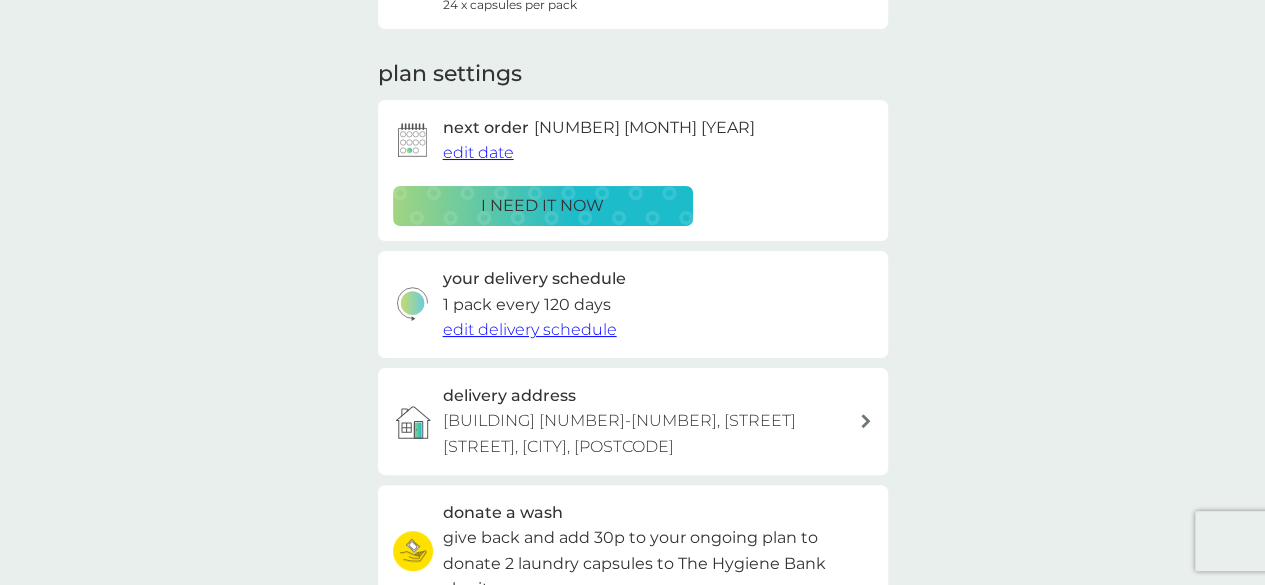 scroll, scrollTop: 253, scrollLeft: 0, axis: vertical 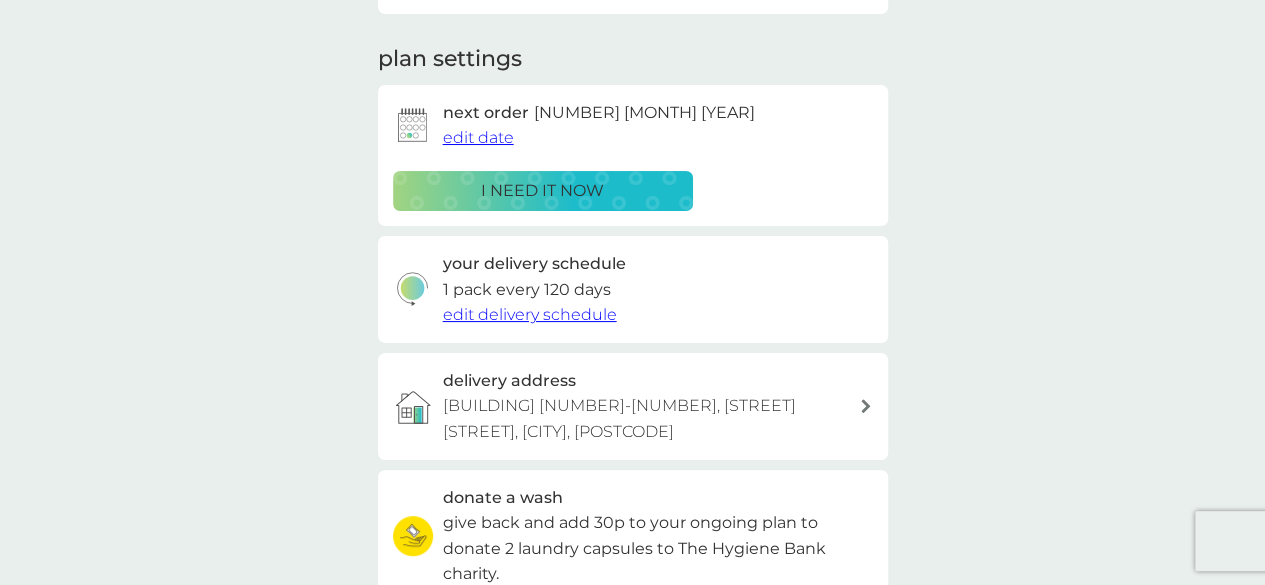 click 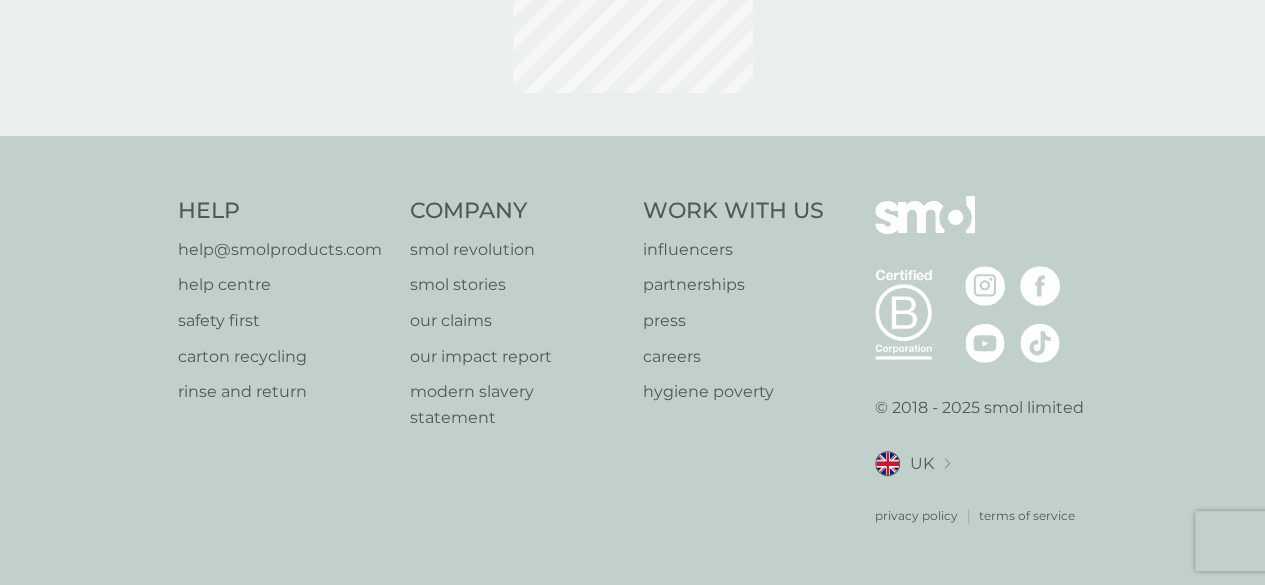 scroll, scrollTop: 0, scrollLeft: 0, axis: both 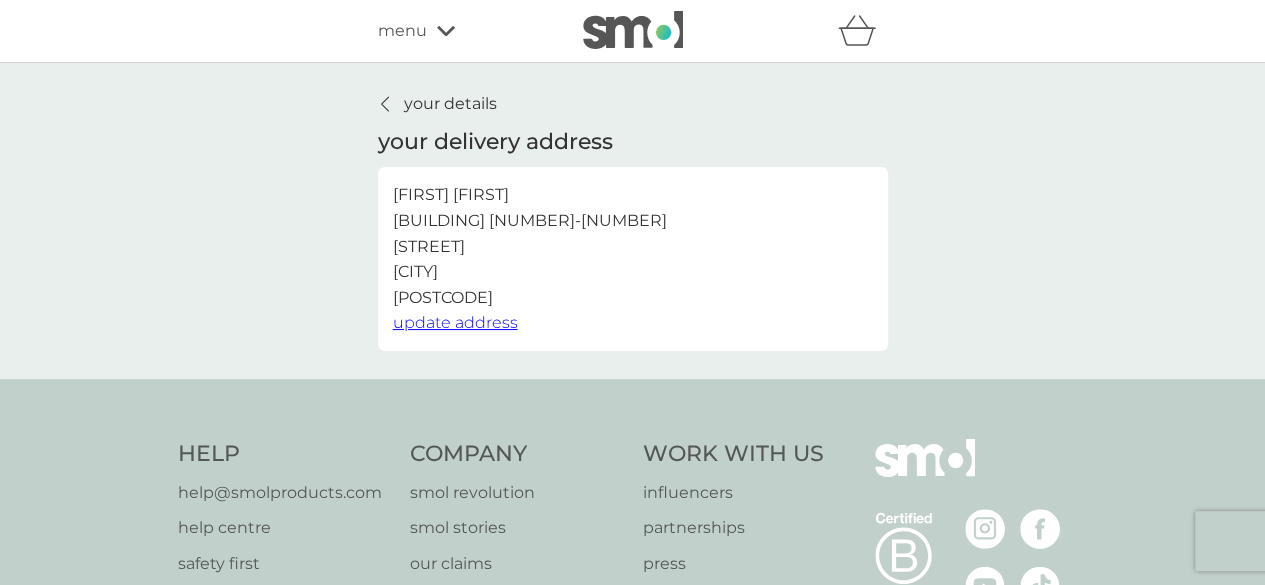 click on "update address" at bounding box center [455, 322] 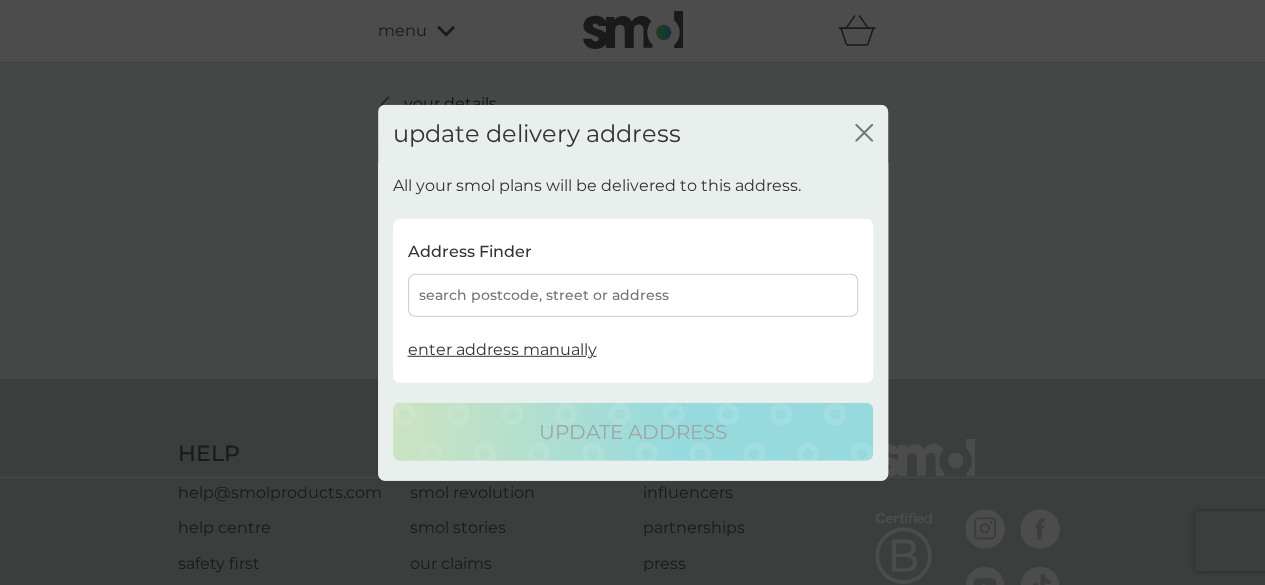 click on "search postcode, street or address" at bounding box center [633, 295] 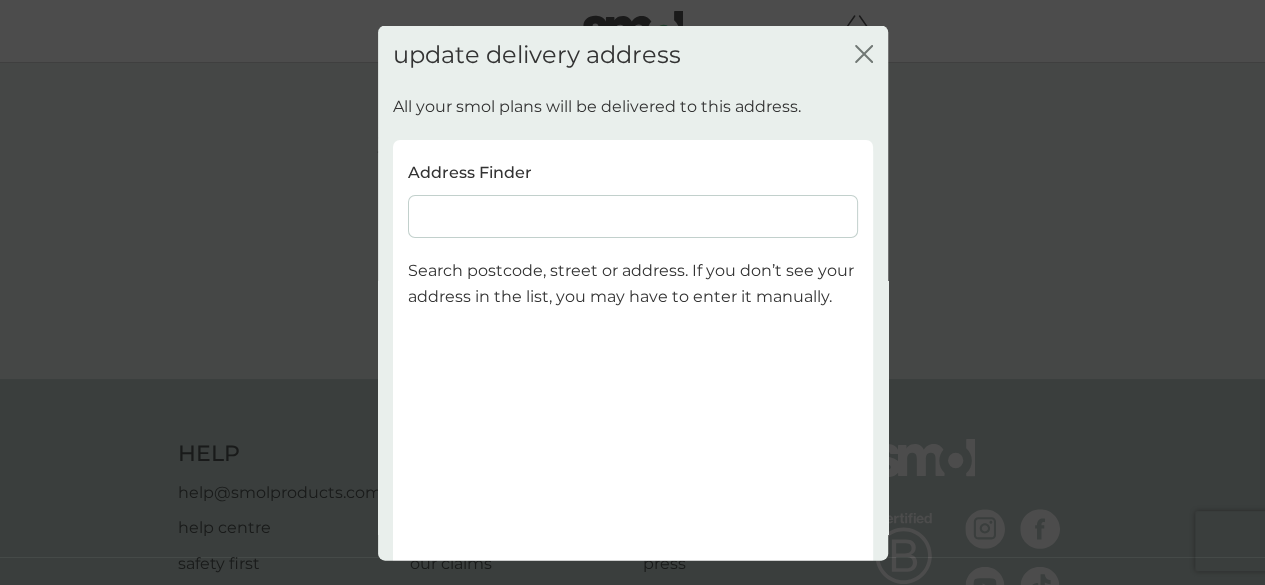 click at bounding box center (633, 216) 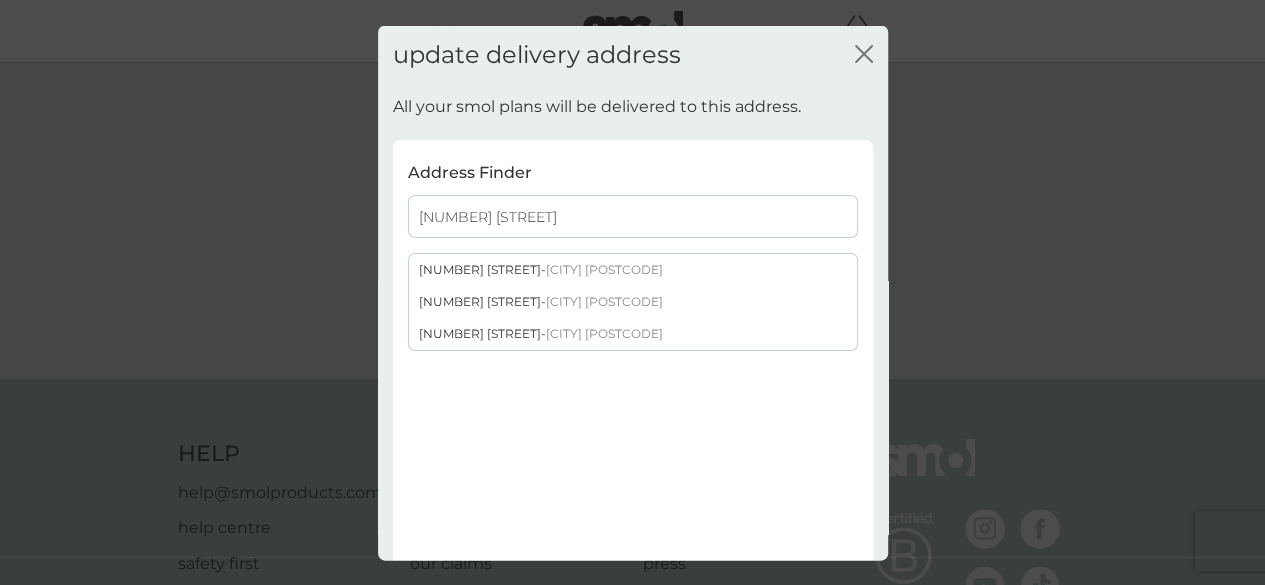type on "[NUMBER] [STREET]" 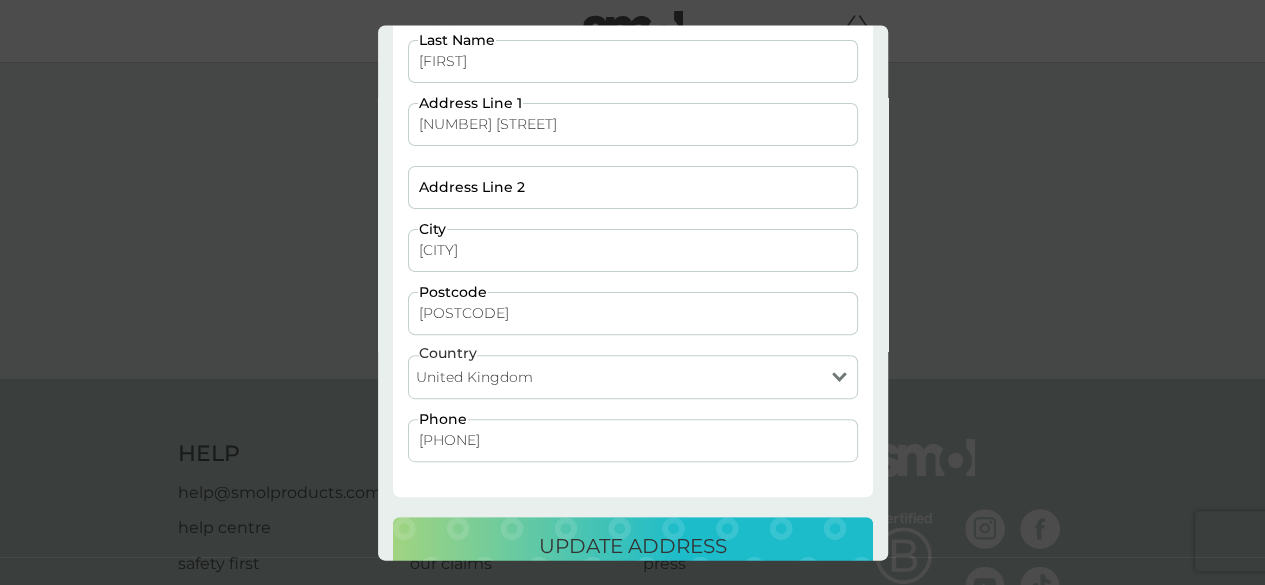 scroll, scrollTop: 215, scrollLeft: 0, axis: vertical 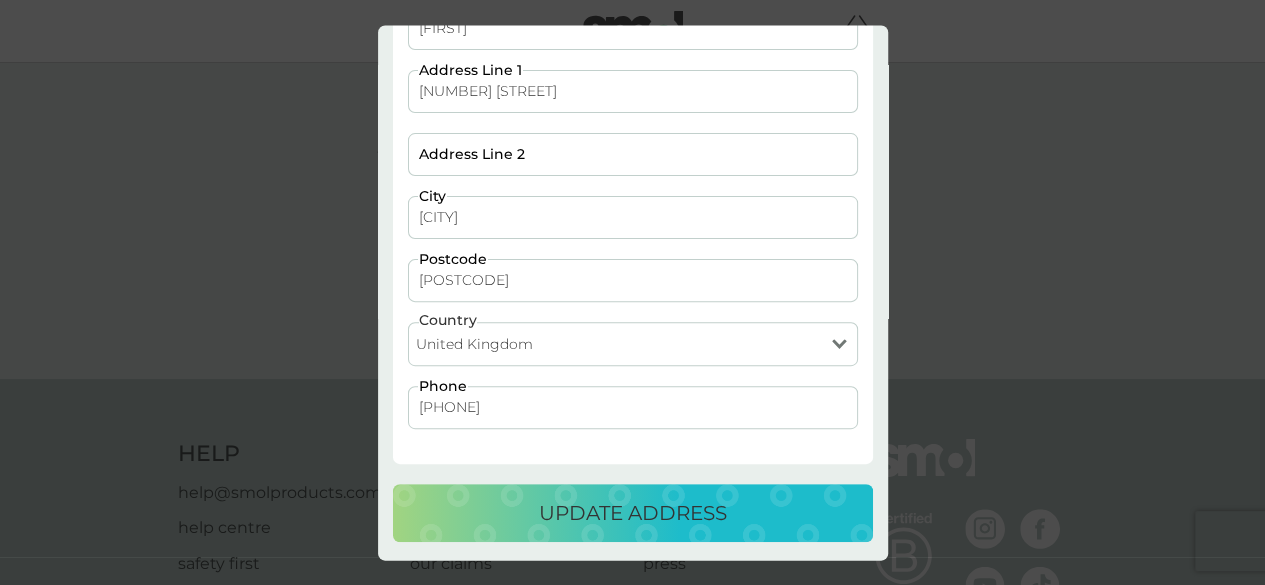click on "update address" at bounding box center (633, 513) 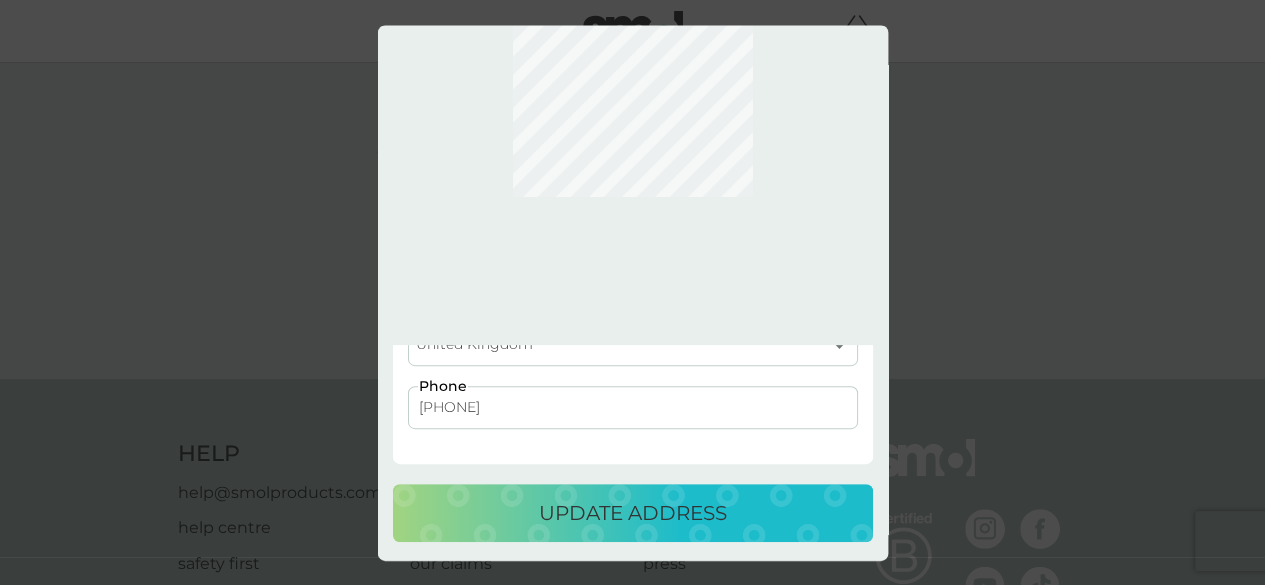 scroll, scrollTop: 0, scrollLeft: 0, axis: both 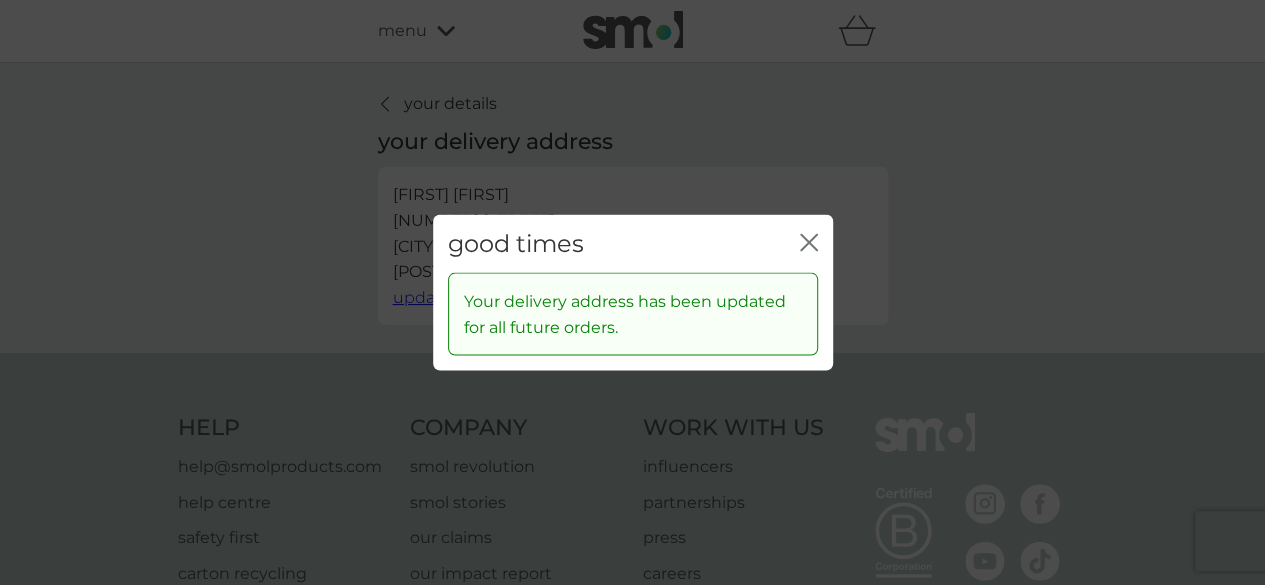 click on "close" at bounding box center [809, 243] 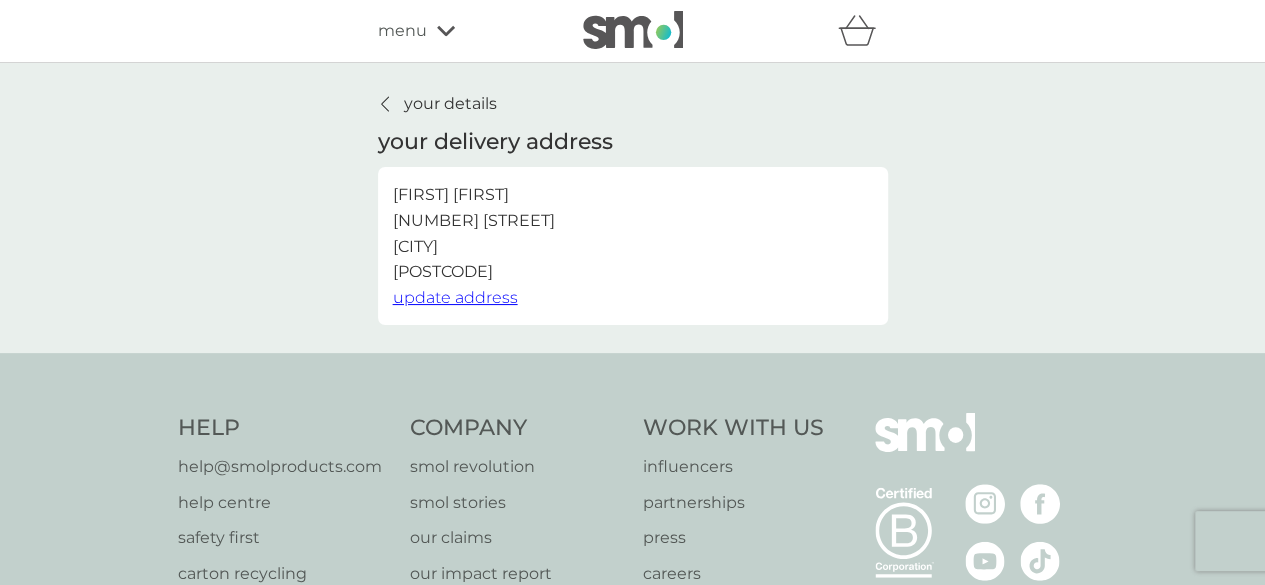 click 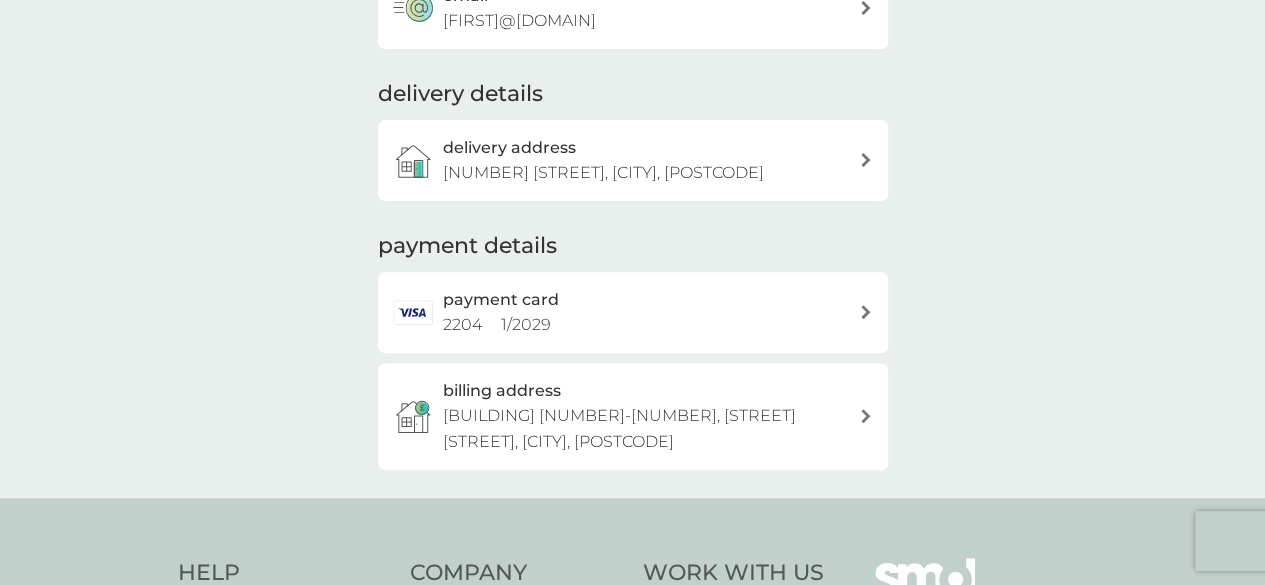 scroll, scrollTop: 235, scrollLeft: 0, axis: vertical 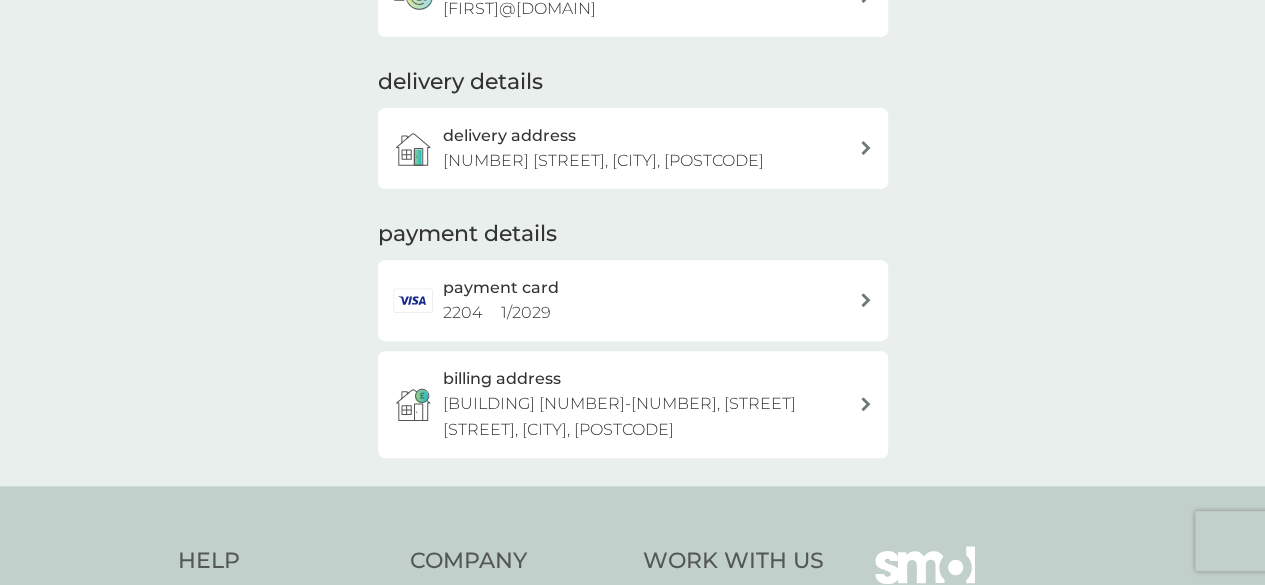 click on "[BUILDING] [NUMBER]-[NUMBER], [STREET] [STREET], [CITY], [POSTCODE]" at bounding box center [651, 416] 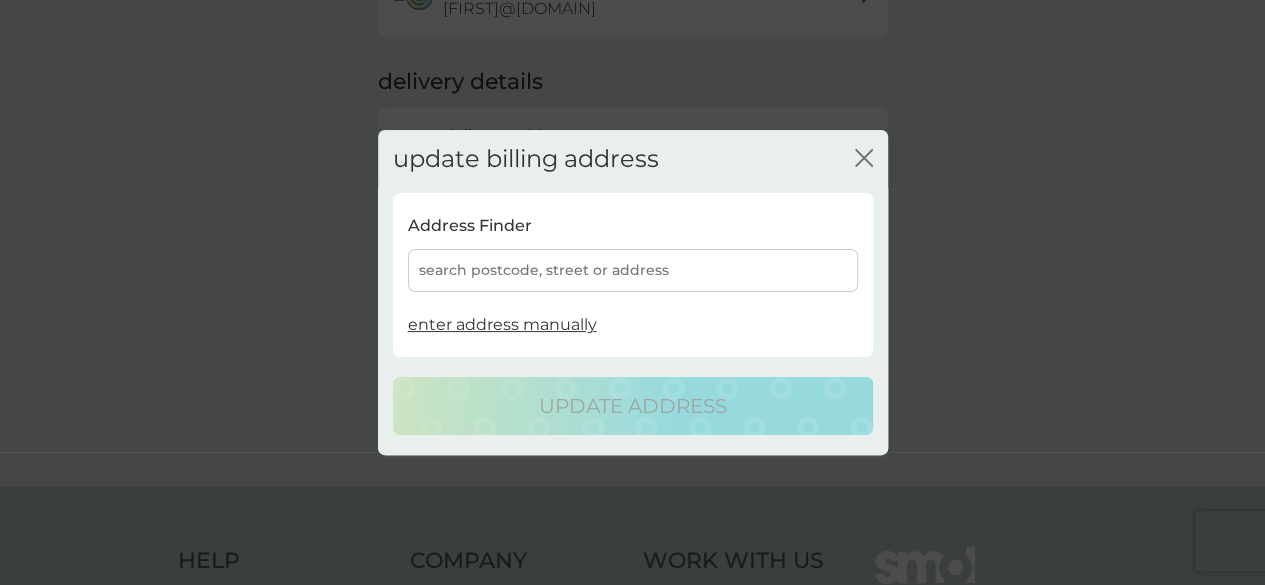 click on "search postcode, street or address" at bounding box center (633, 270) 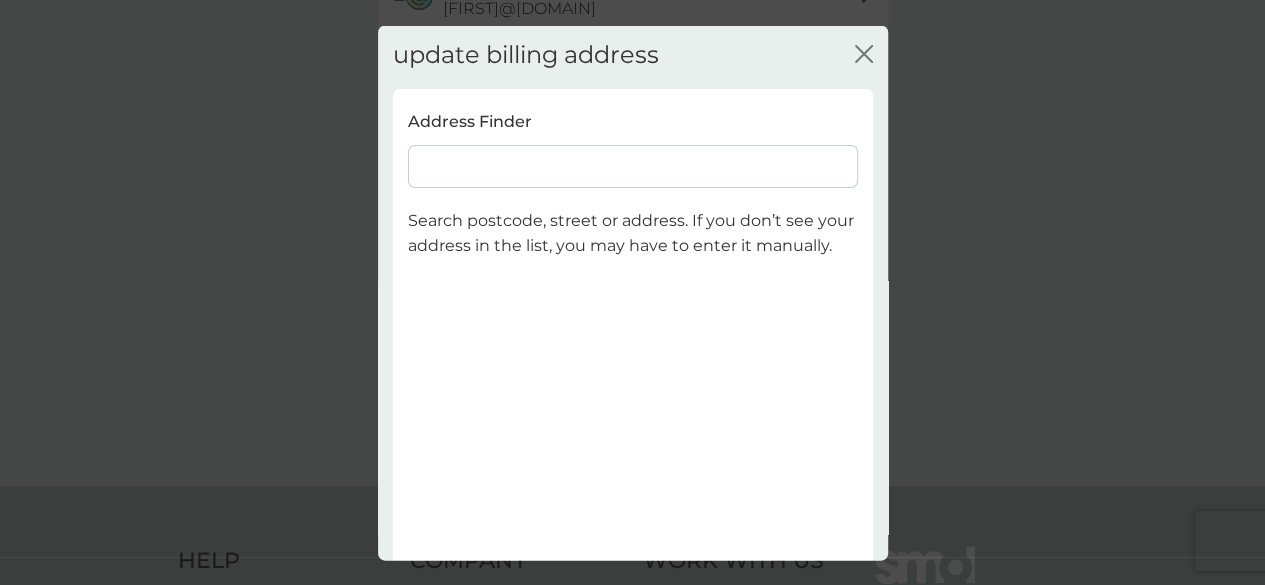 click at bounding box center (633, 165) 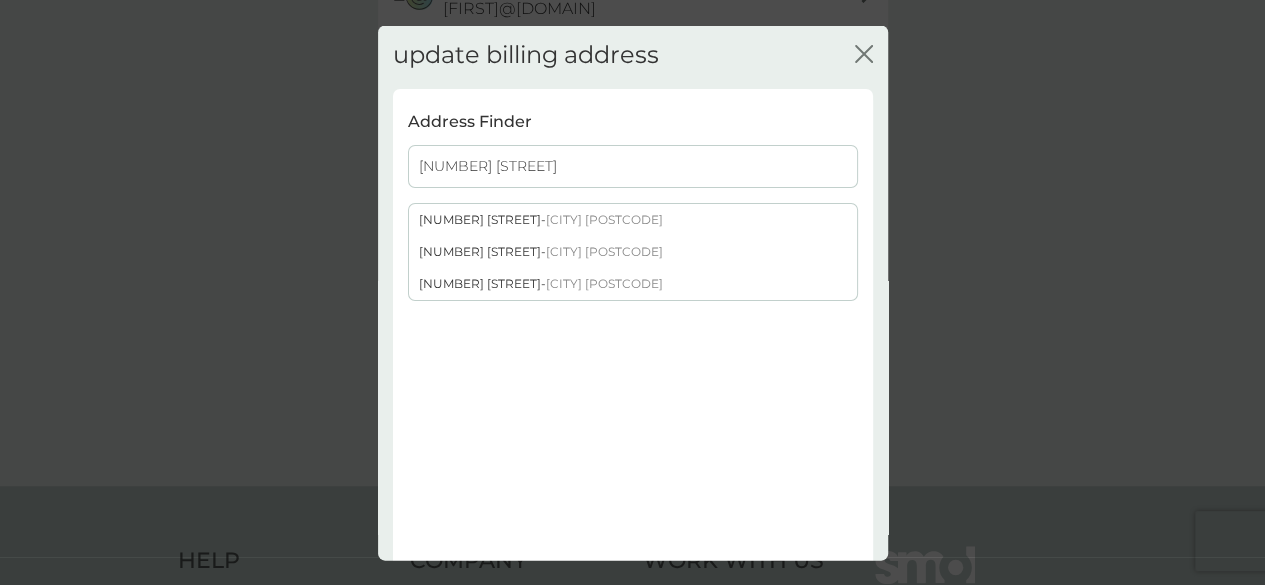 type on "[NUMBER] [STREET]" 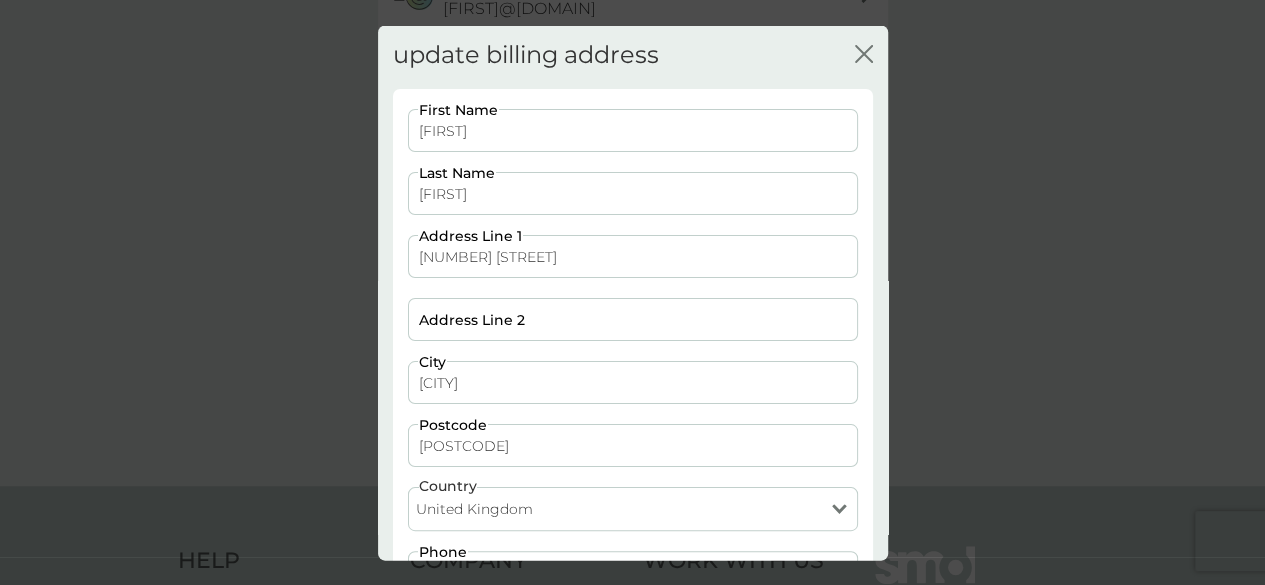 scroll, scrollTop: 164, scrollLeft: 0, axis: vertical 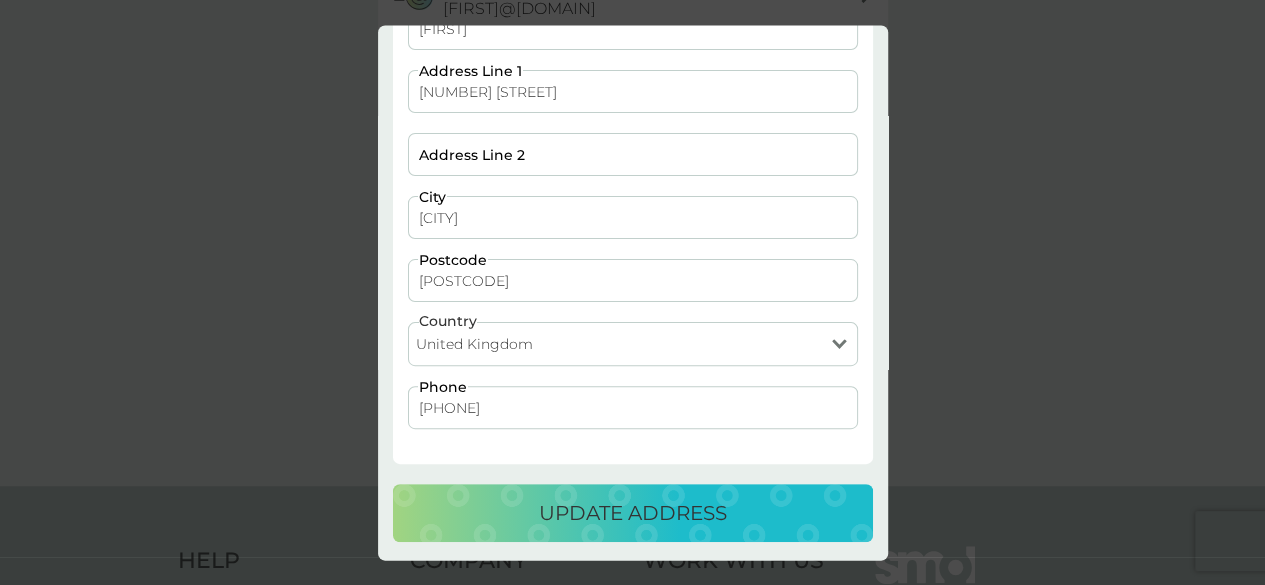 click on "update address" at bounding box center (633, 514) 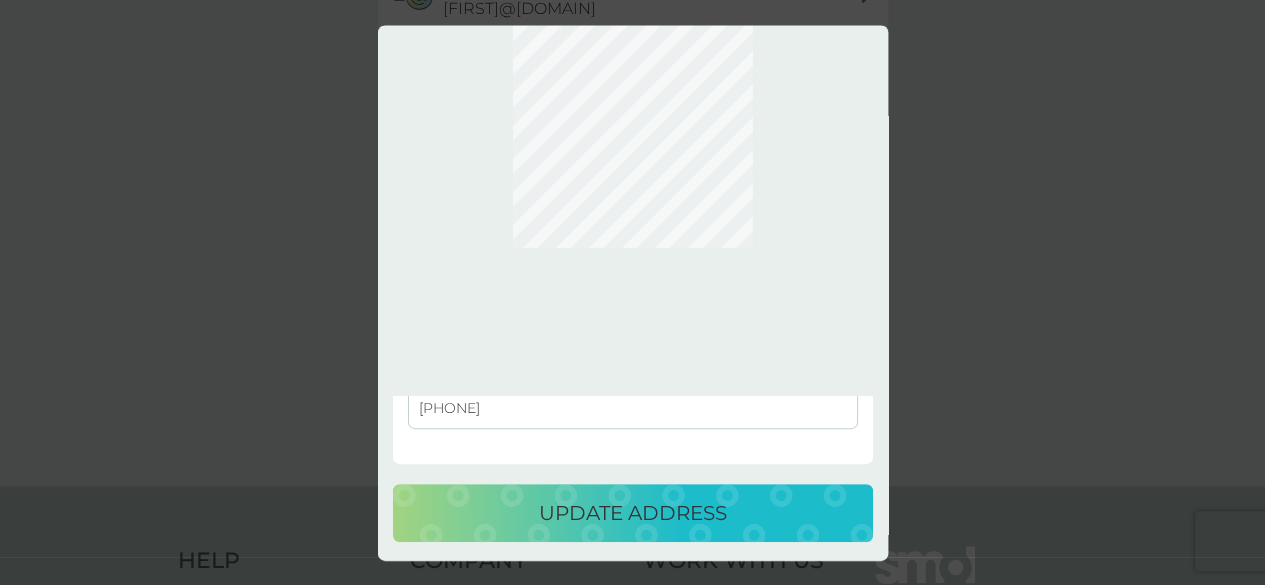 scroll, scrollTop: 0, scrollLeft: 0, axis: both 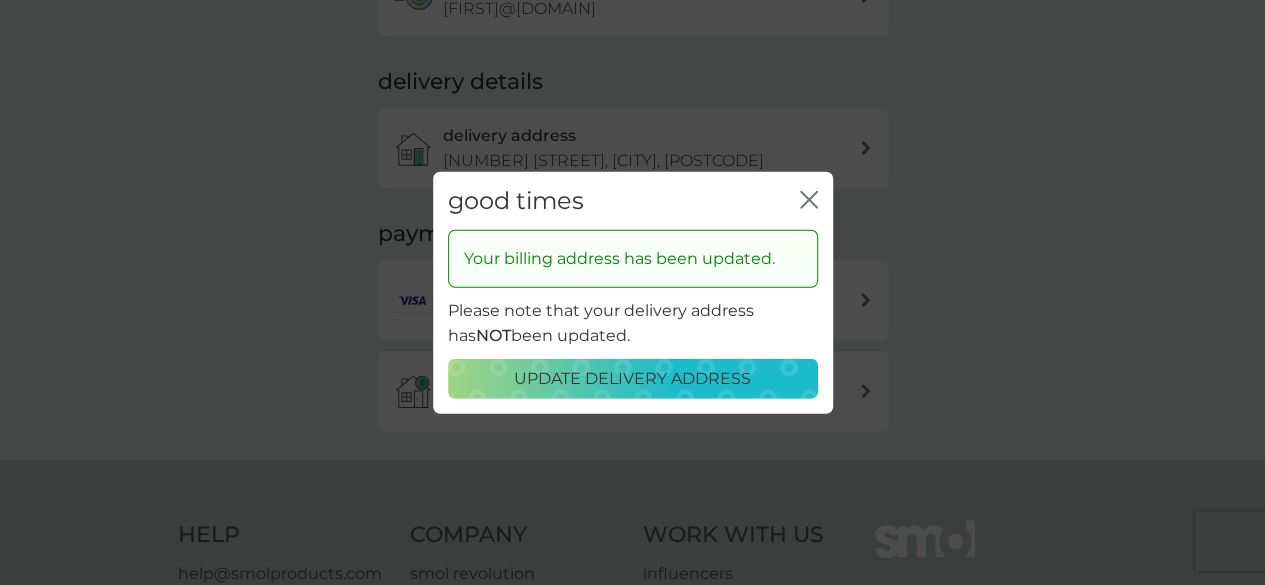 click on "close" 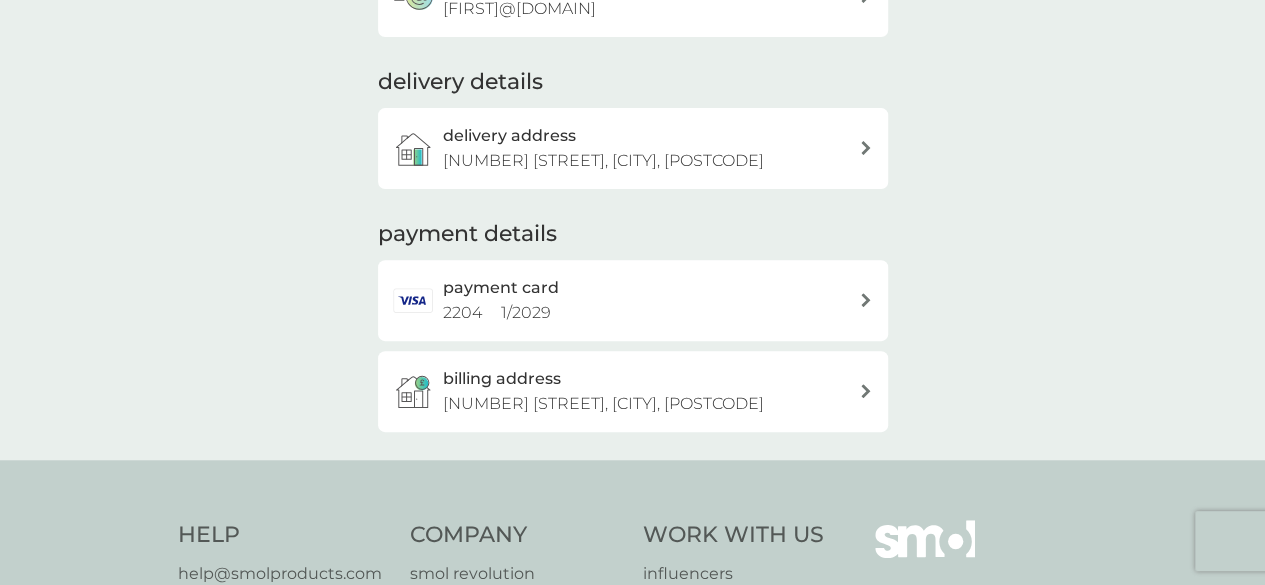 scroll, scrollTop: 0, scrollLeft: 0, axis: both 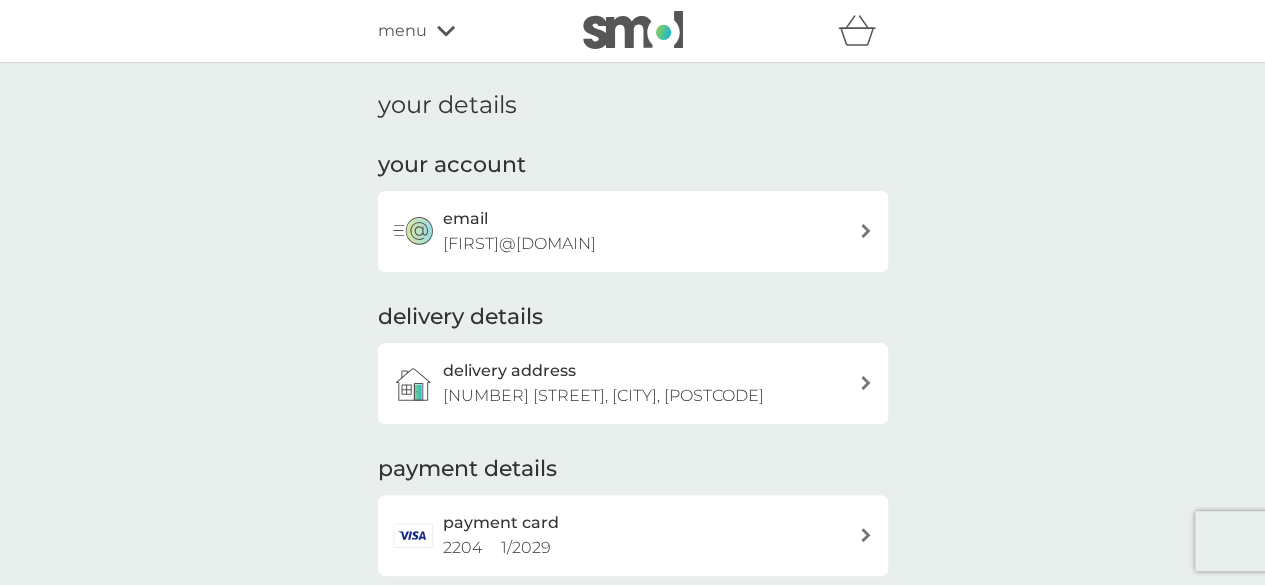 click 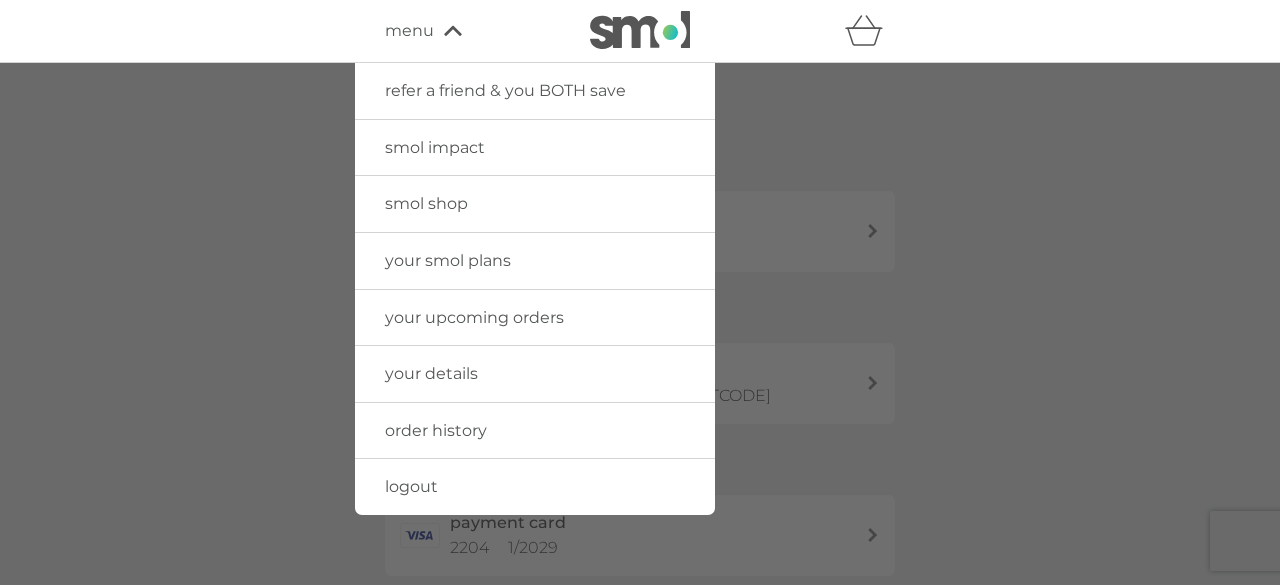 click on "your details" at bounding box center [535, 374] 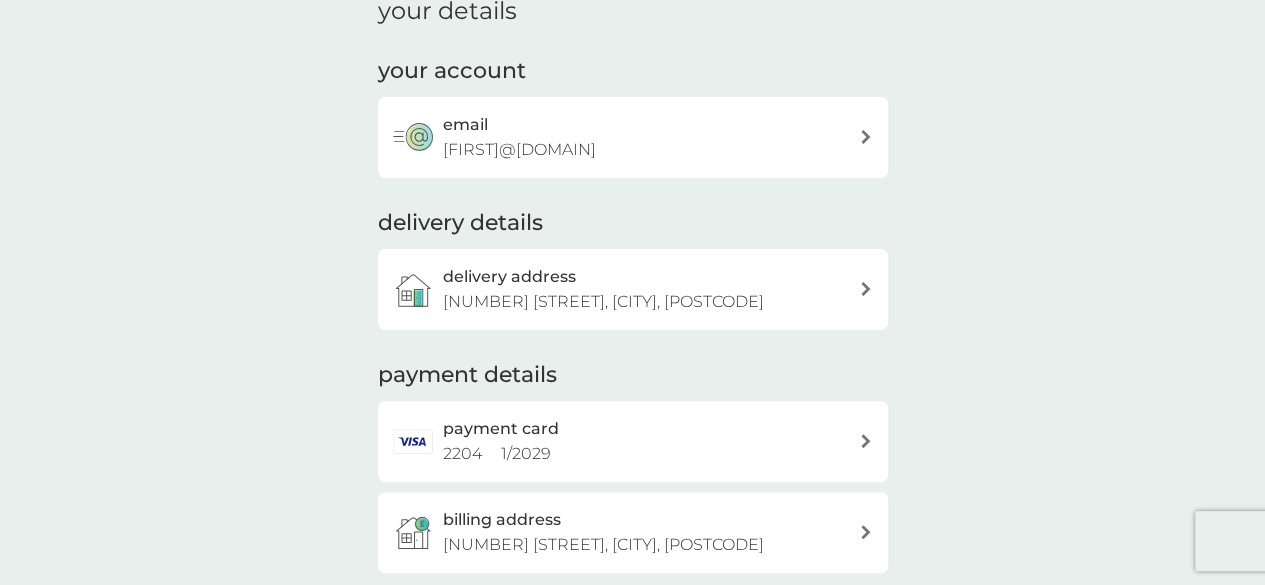 scroll, scrollTop: 0, scrollLeft: 0, axis: both 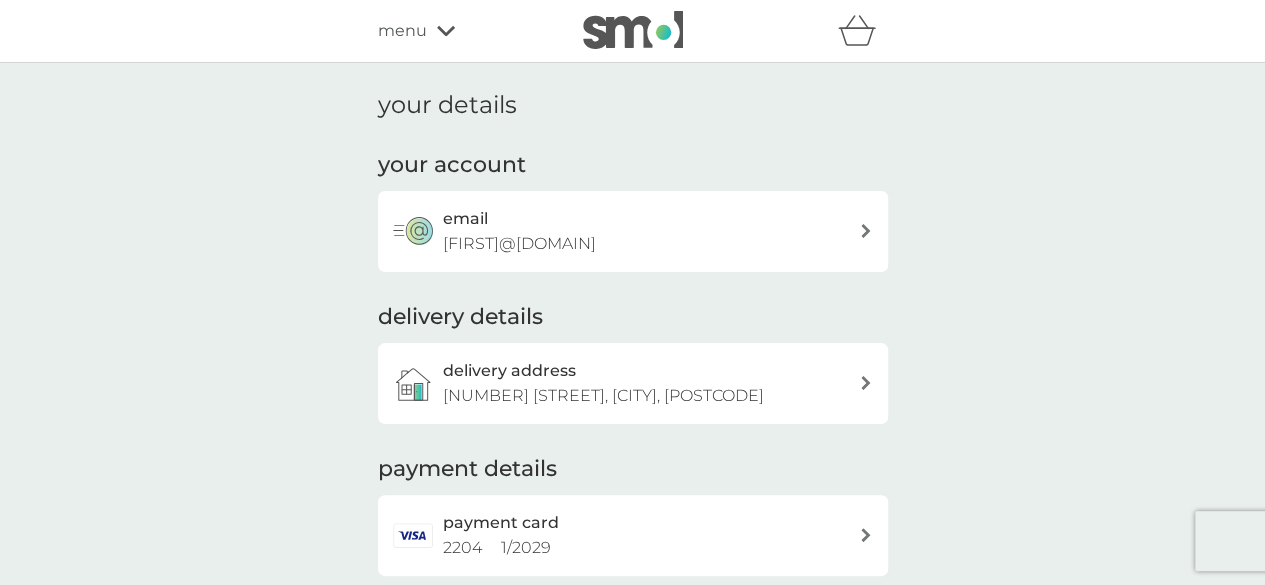 click on "refer a friend & you BOTH save smol impact smol shop your smol plans your upcoming orders your details order history logout menu" at bounding box center (633, 31) 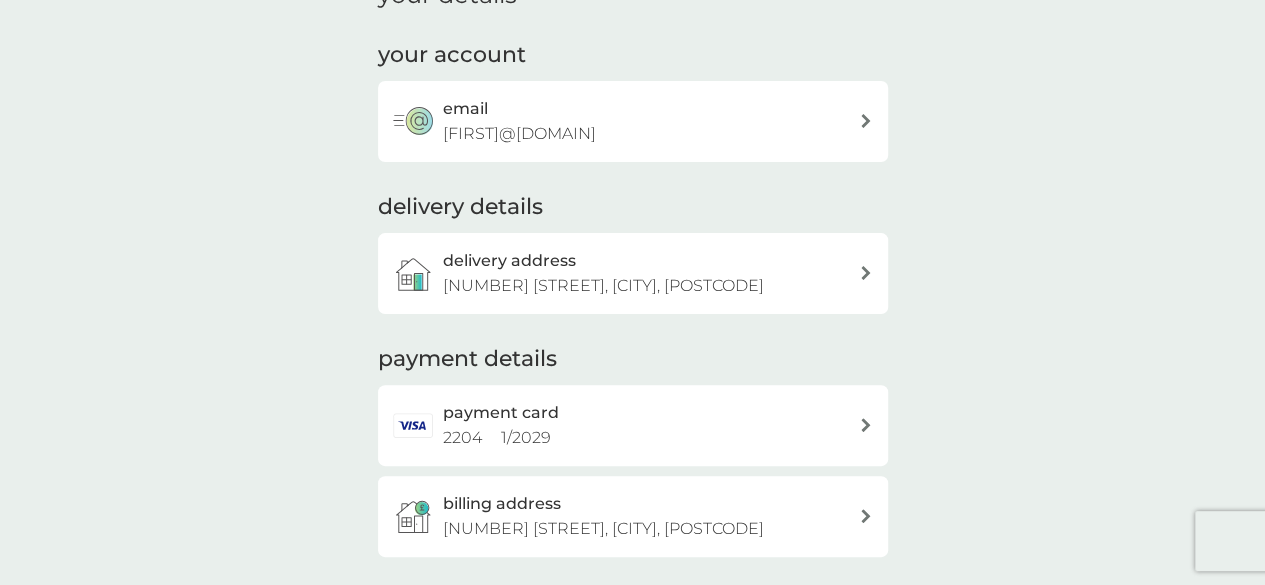 scroll, scrollTop: 0, scrollLeft: 0, axis: both 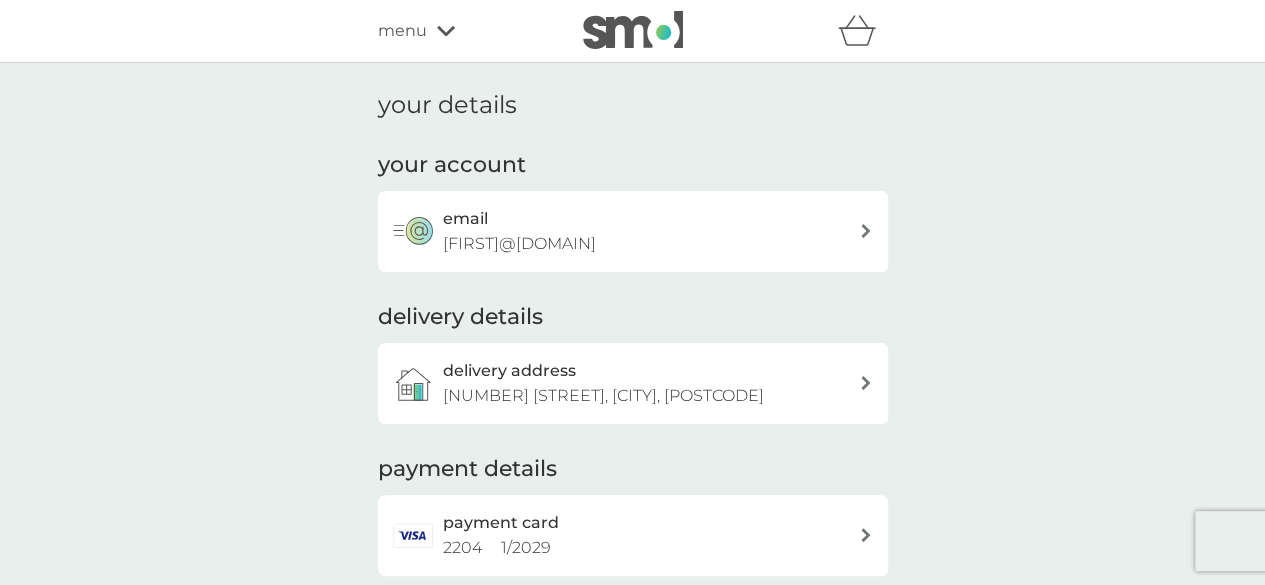 click on "refer a friend & you BOTH save smol impact smol shop your smol plans your upcoming orders your details order history logout menu" at bounding box center [633, 31] 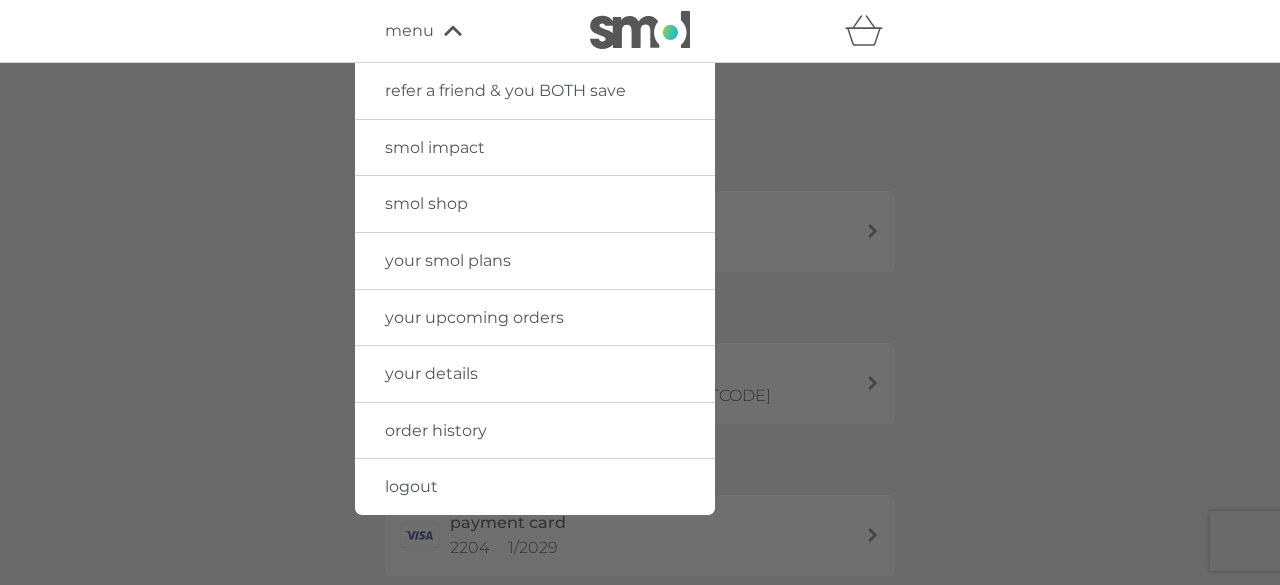 click on "your upcoming orders" at bounding box center [474, 317] 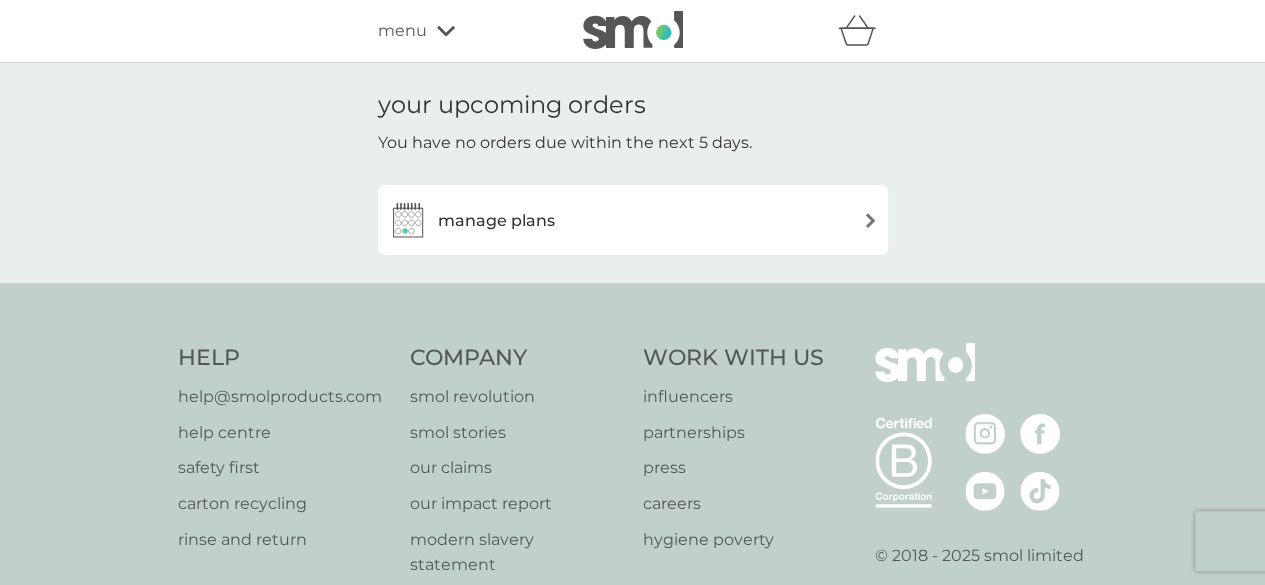 click on "manage plans" at bounding box center (496, 221) 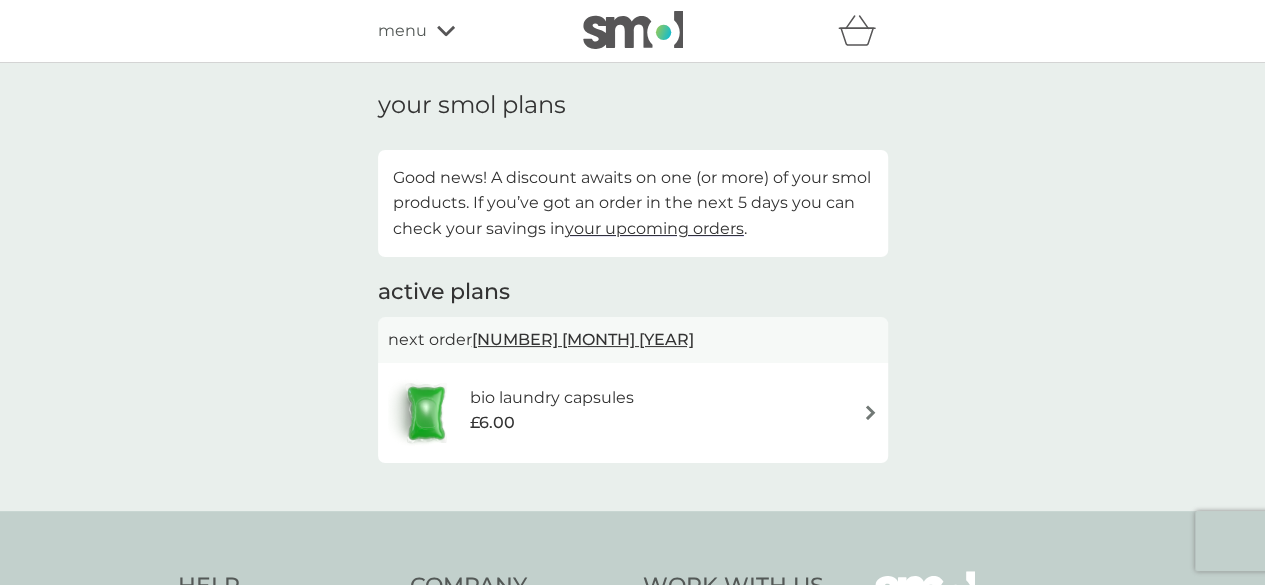 click on "[NUMBER] [MONTH] [YEAR]" at bounding box center [583, 339] 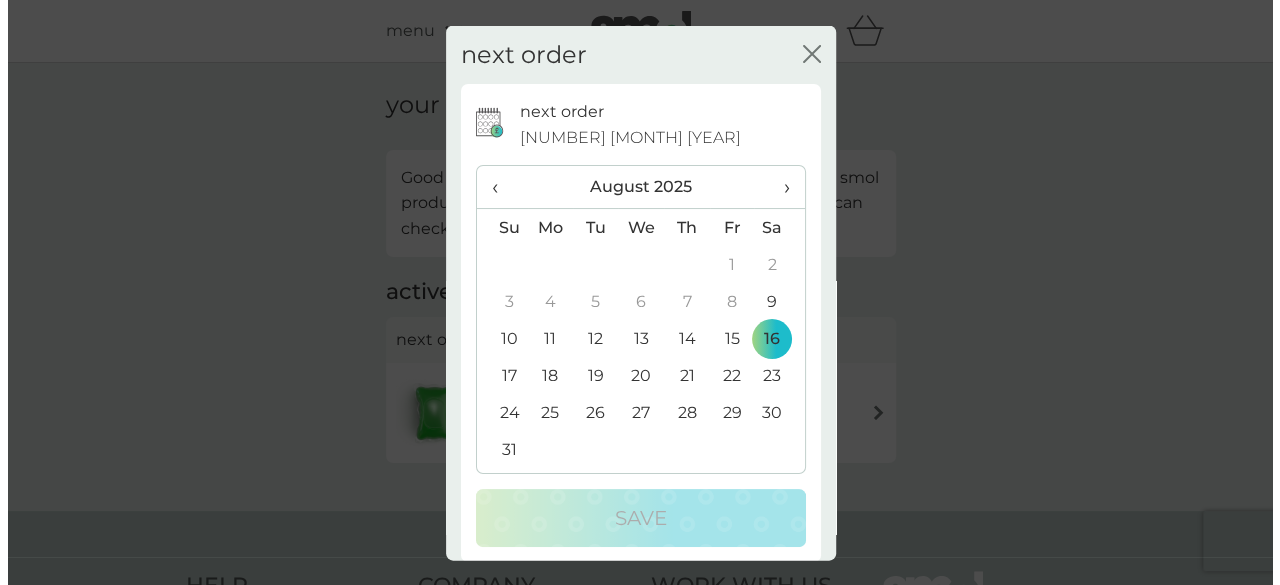 scroll, scrollTop: 16, scrollLeft: 0, axis: vertical 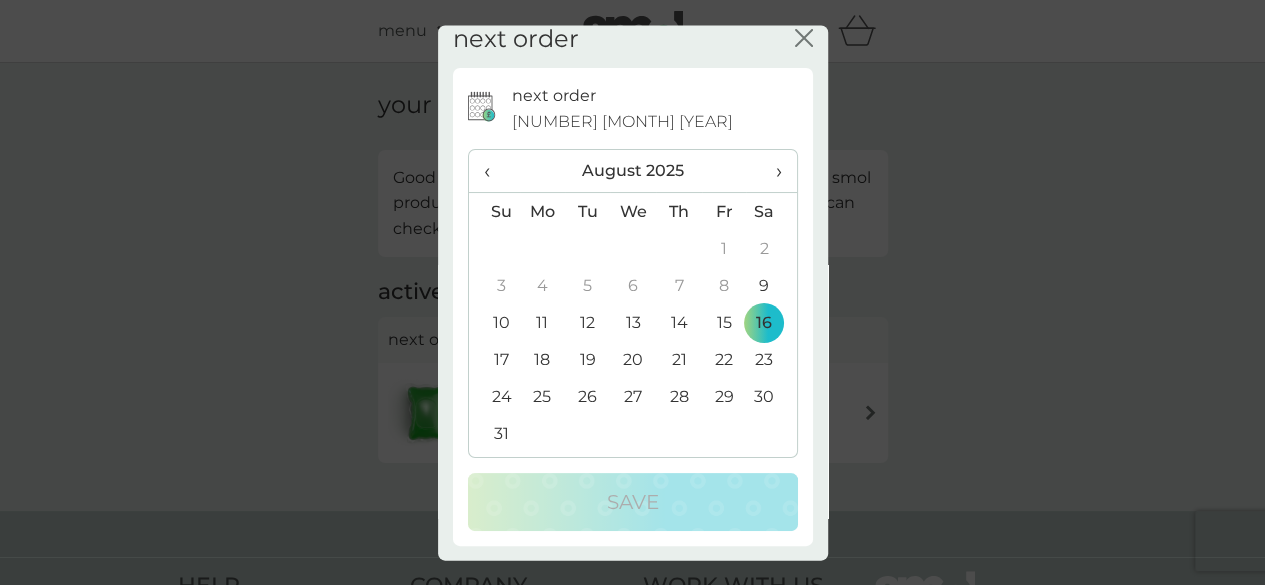 click 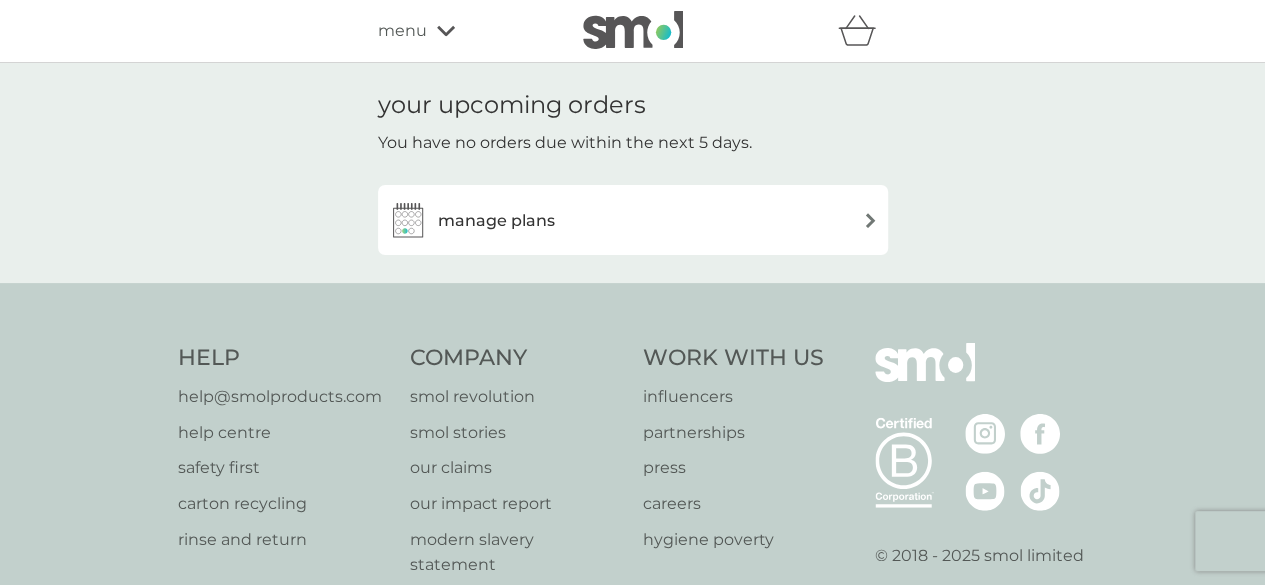 click on "menu" at bounding box center (463, 31) 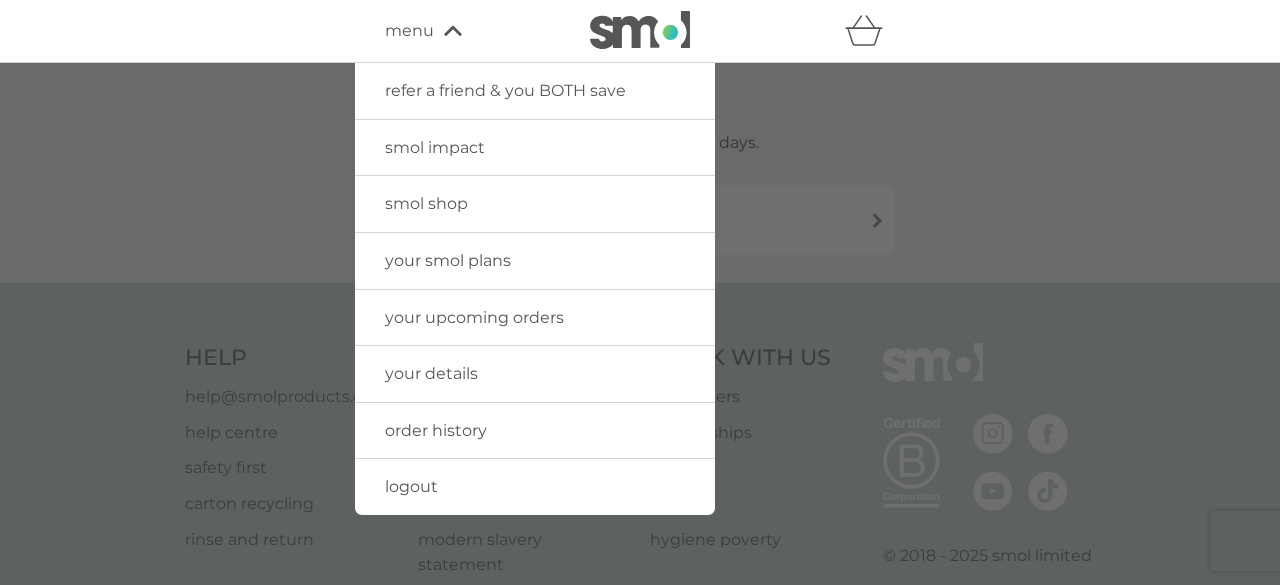 click on "logout" at bounding box center [411, 486] 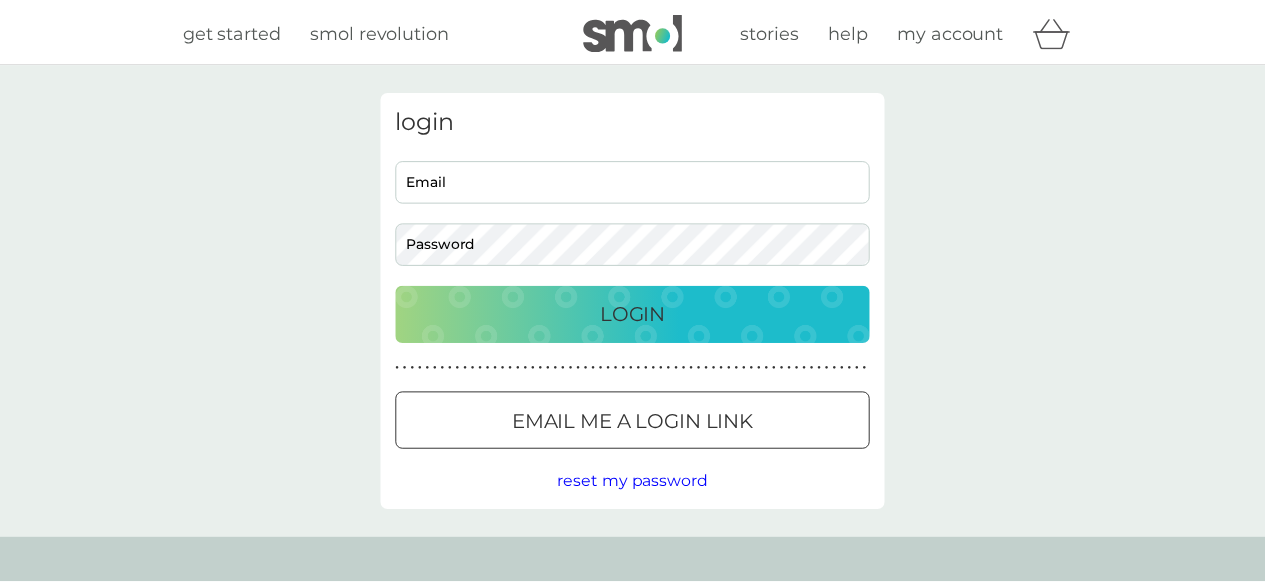 scroll, scrollTop: 0, scrollLeft: 0, axis: both 